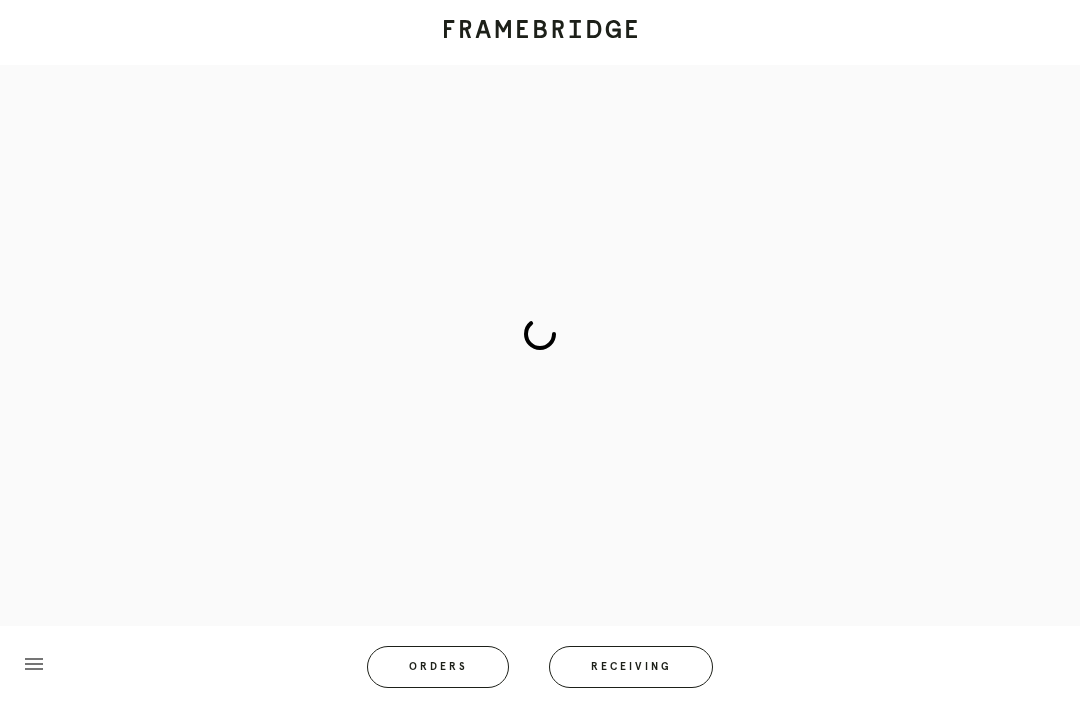 scroll, scrollTop: 83, scrollLeft: 0, axis: vertical 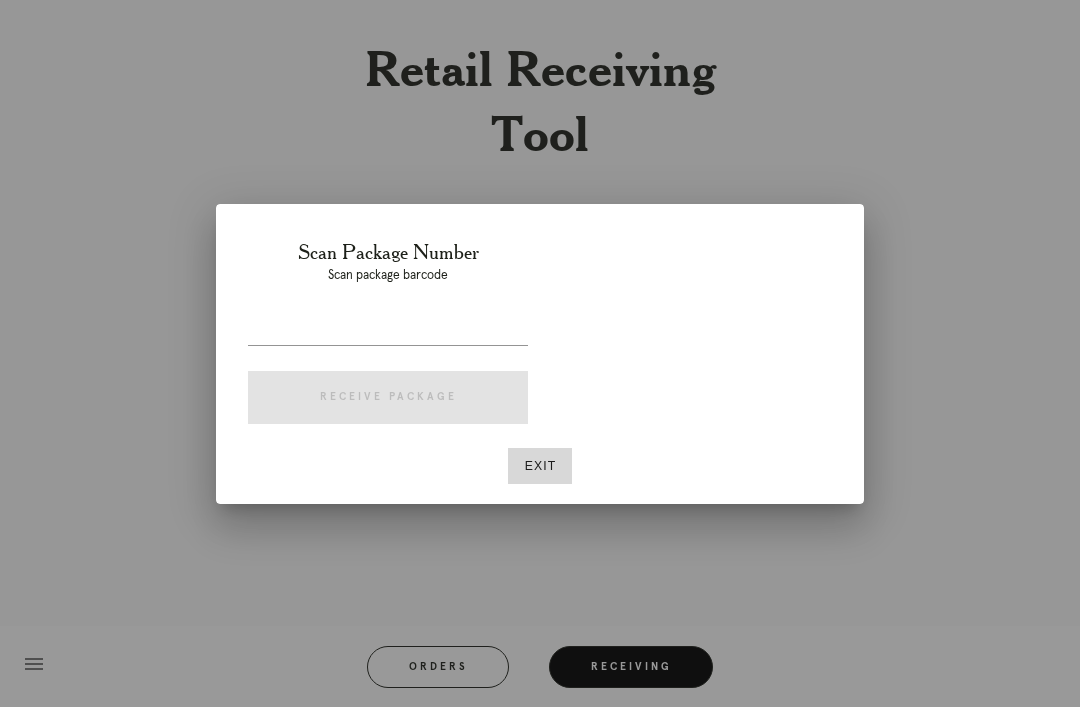 click at bounding box center [692, 336] 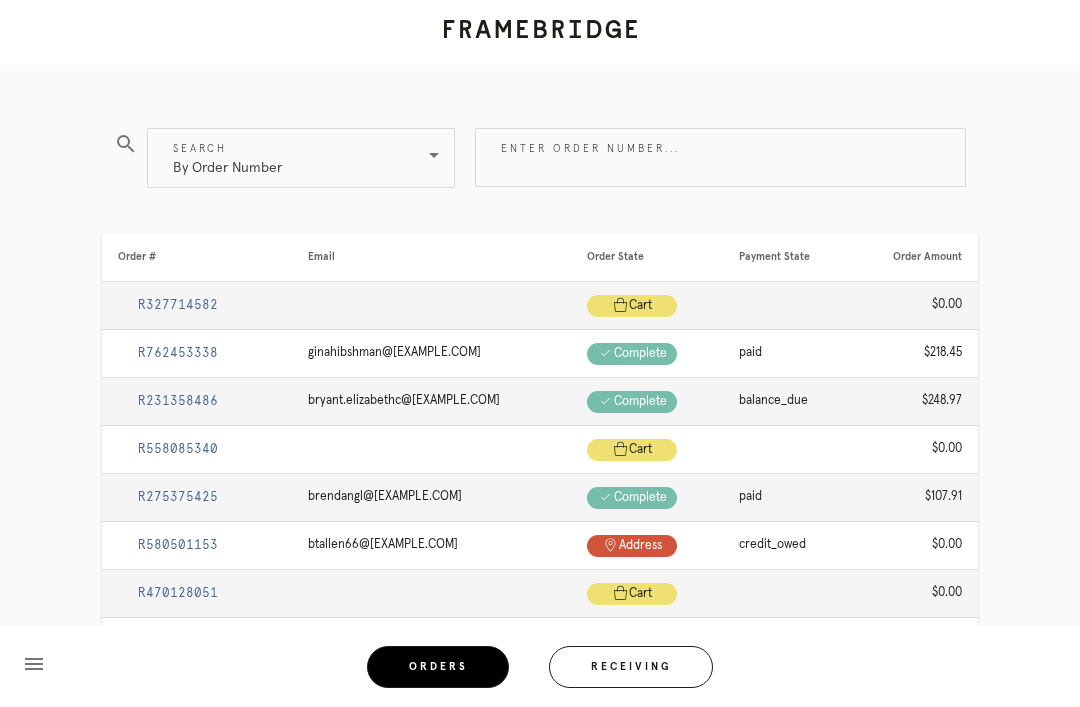 click on "Enter order number..." at bounding box center (720, 157) 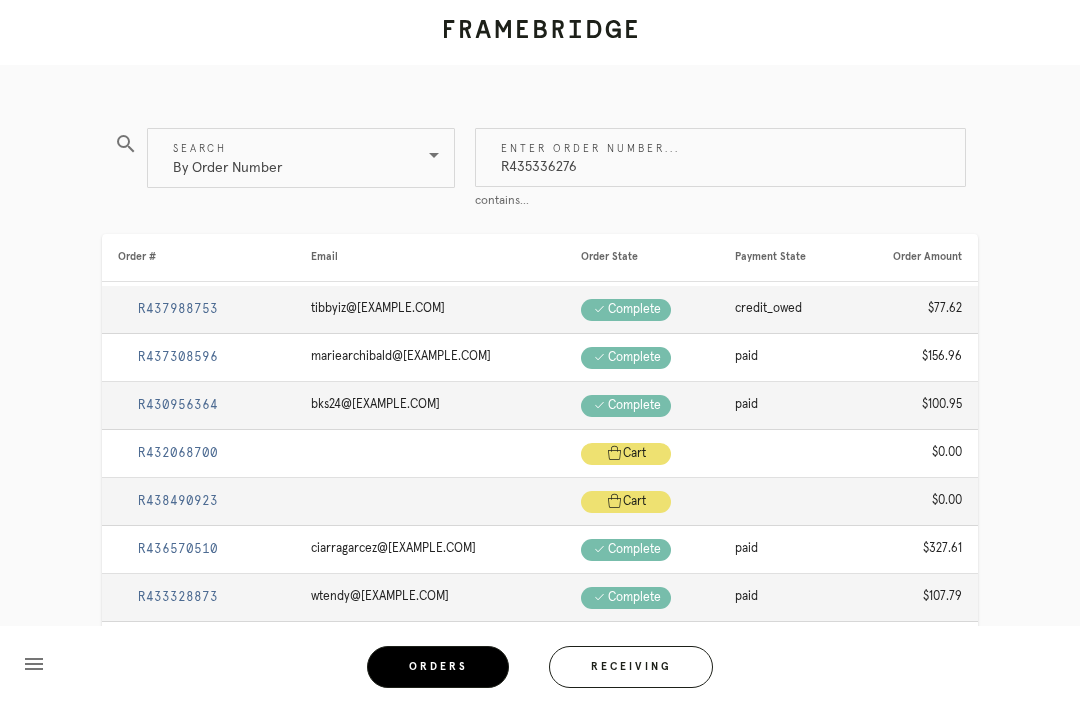 type on "R435336276" 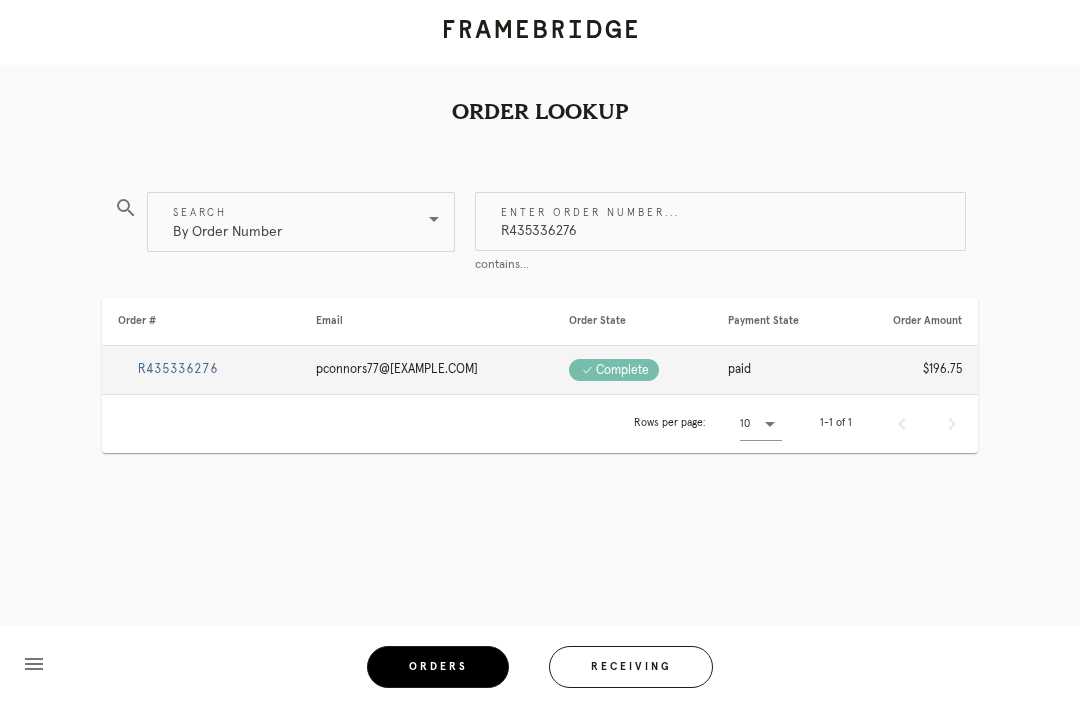 click on "R435336276" at bounding box center (201, 370) 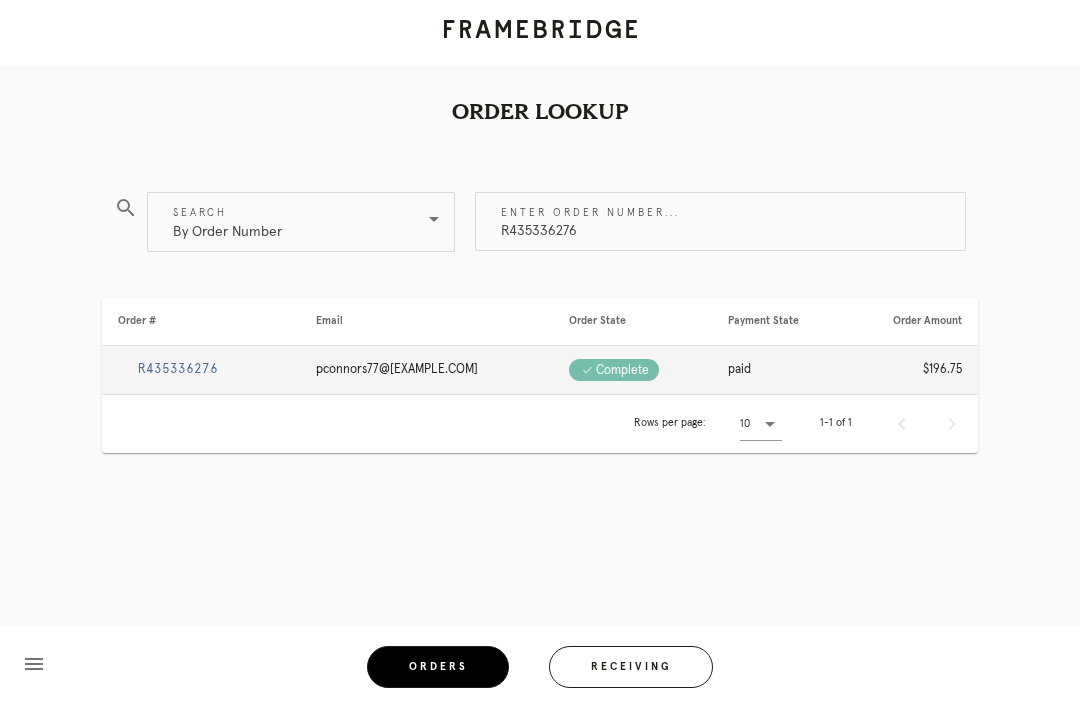 click on "R435336276" at bounding box center (178, 369) 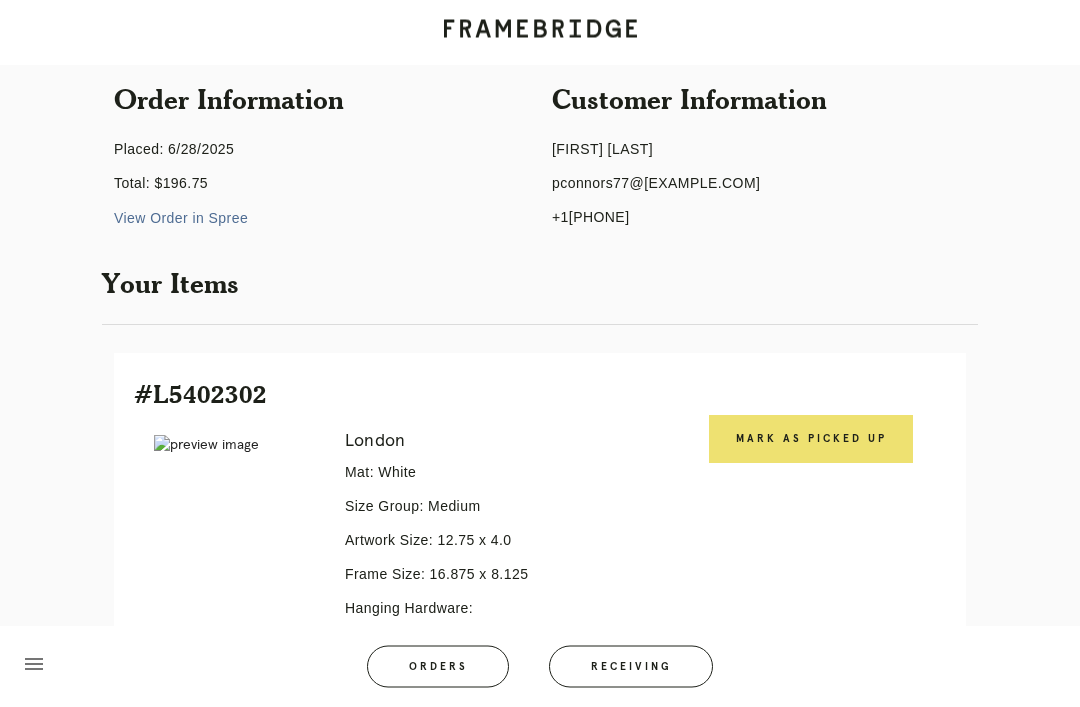 scroll, scrollTop: 197, scrollLeft: 0, axis: vertical 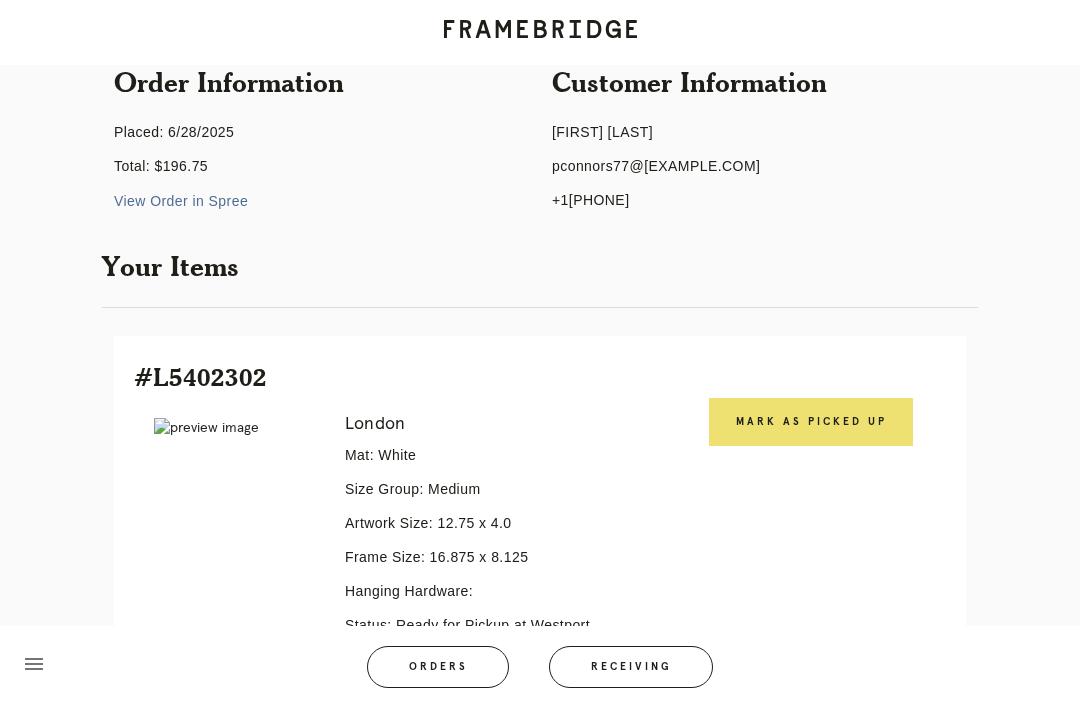 click on "Mark as Picked Up" at bounding box center (811, 422) 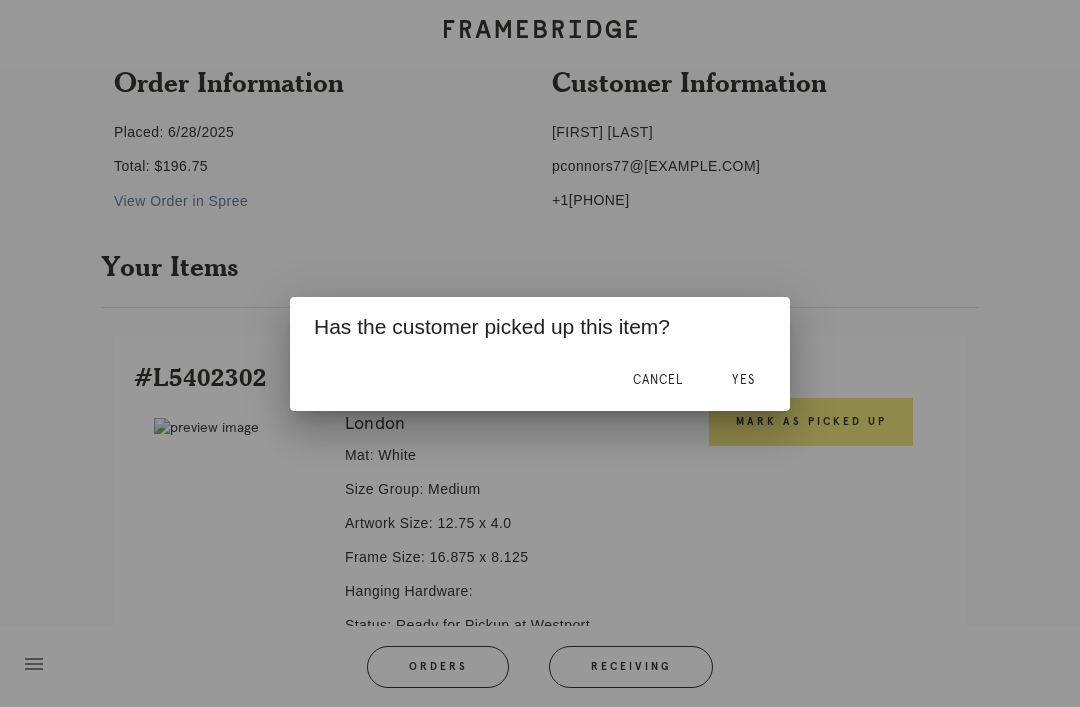 click on "Yes" at bounding box center [743, 380] 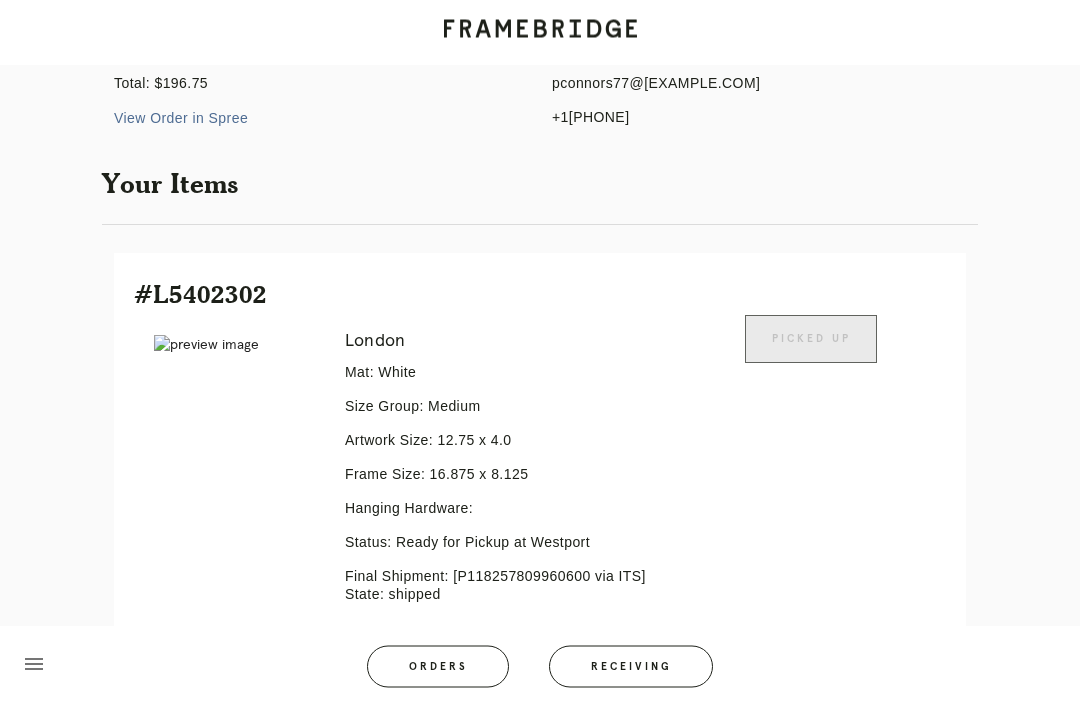 scroll, scrollTop: 428, scrollLeft: 0, axis: vertical 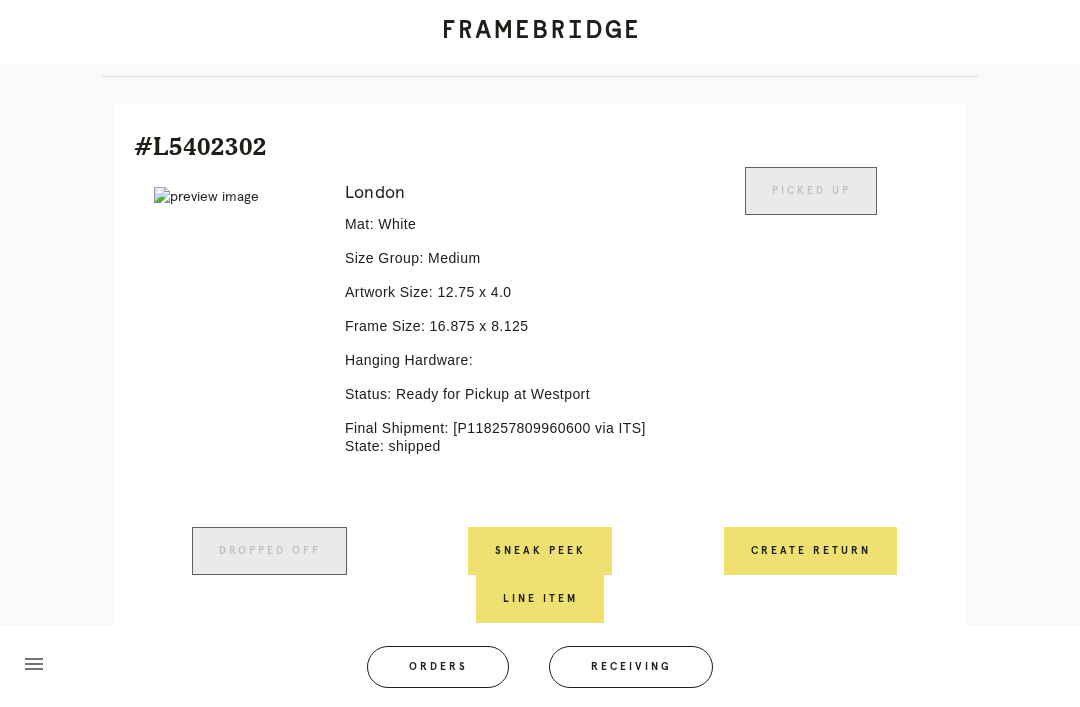 click on "Orders" at bounding box center (438, 667) 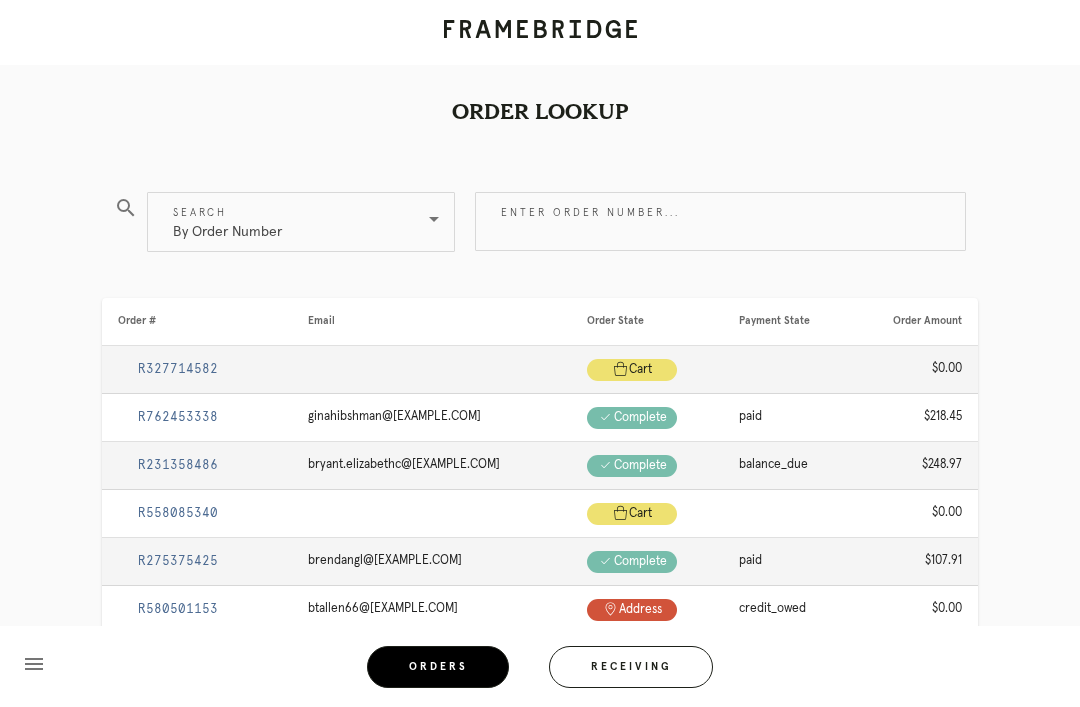 click on "Enter order number..." at bounding box center (720, 221) 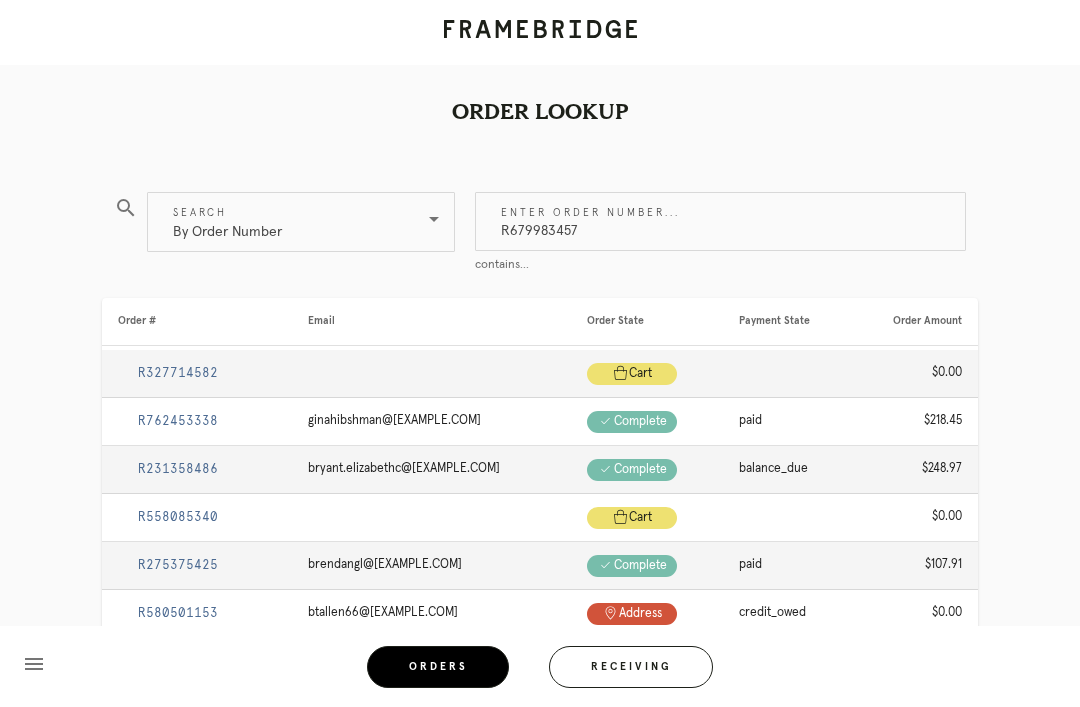 type on "R679983457" 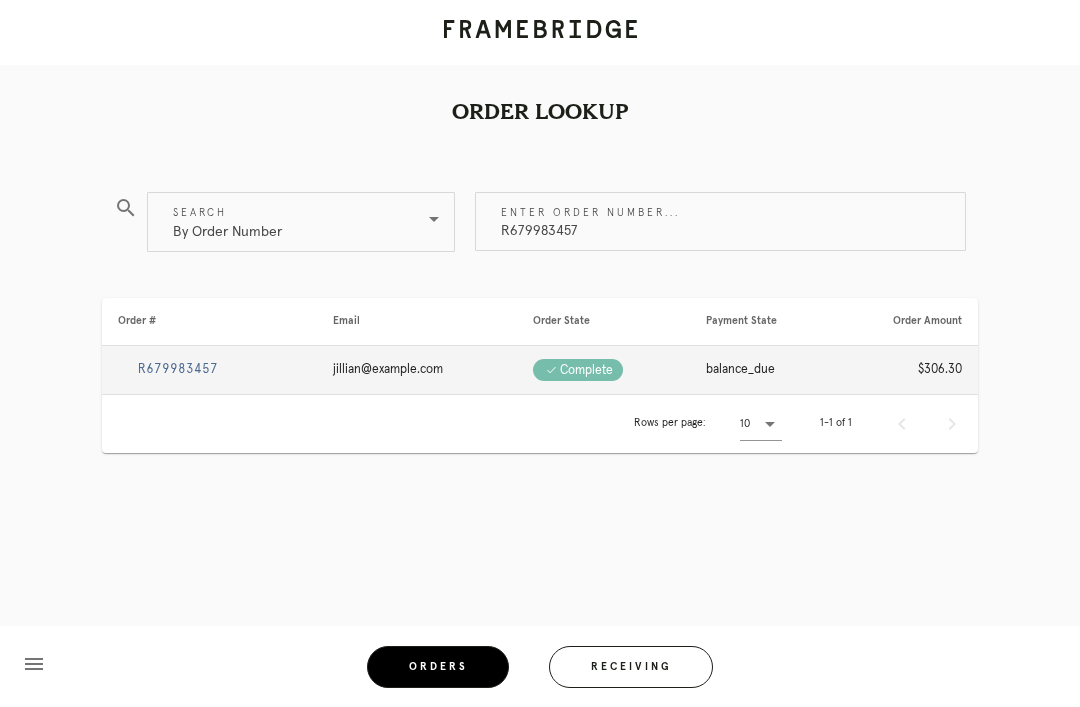 click on "R679983457" at bounding box center (178, 369) 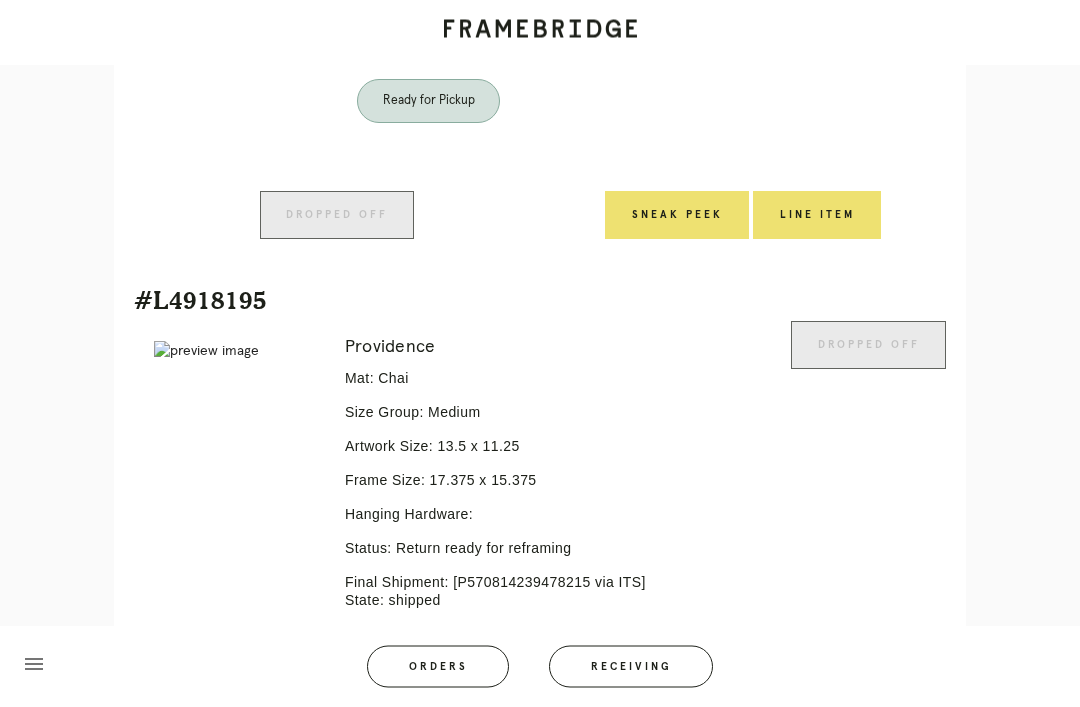 scroll, scrollTop: 938, scrollLeft: 0, axis: vertical 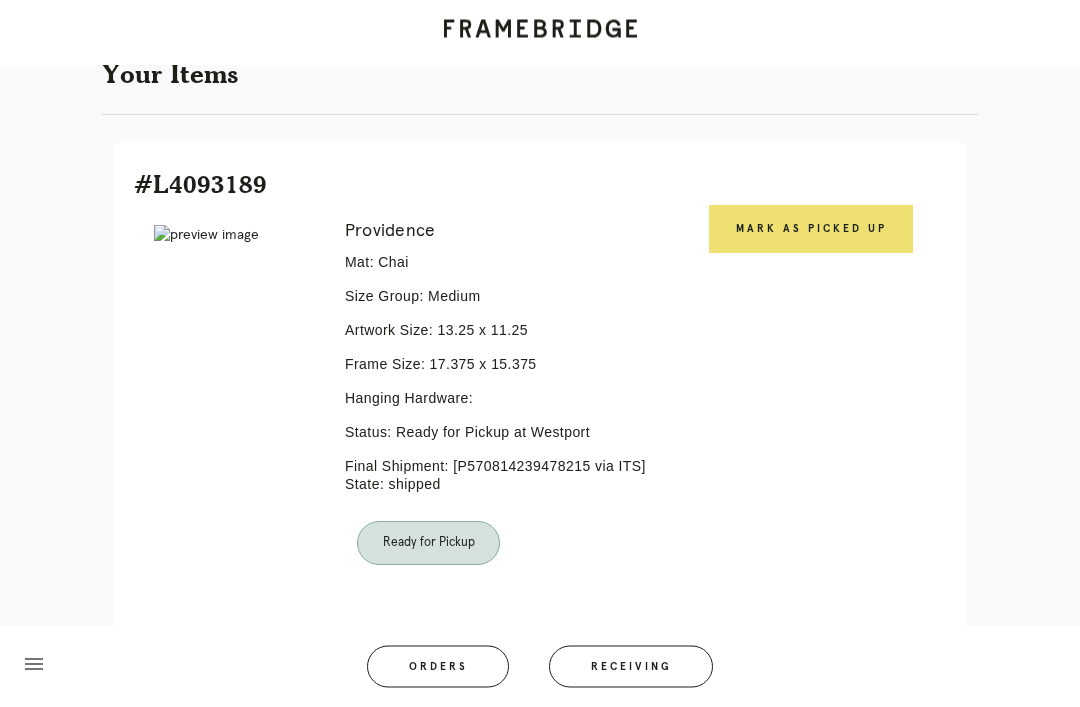 click on "Mark as Picked Up" at bounding box center (811, 230) 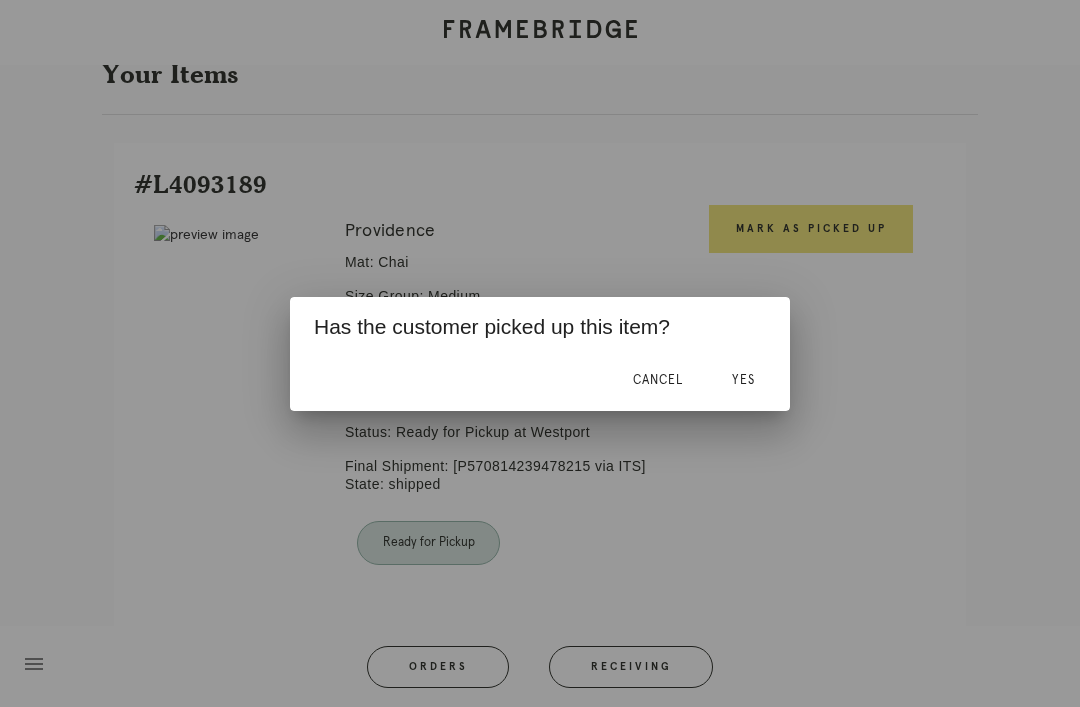 click on "Yes" at bounding box center [743, 381] 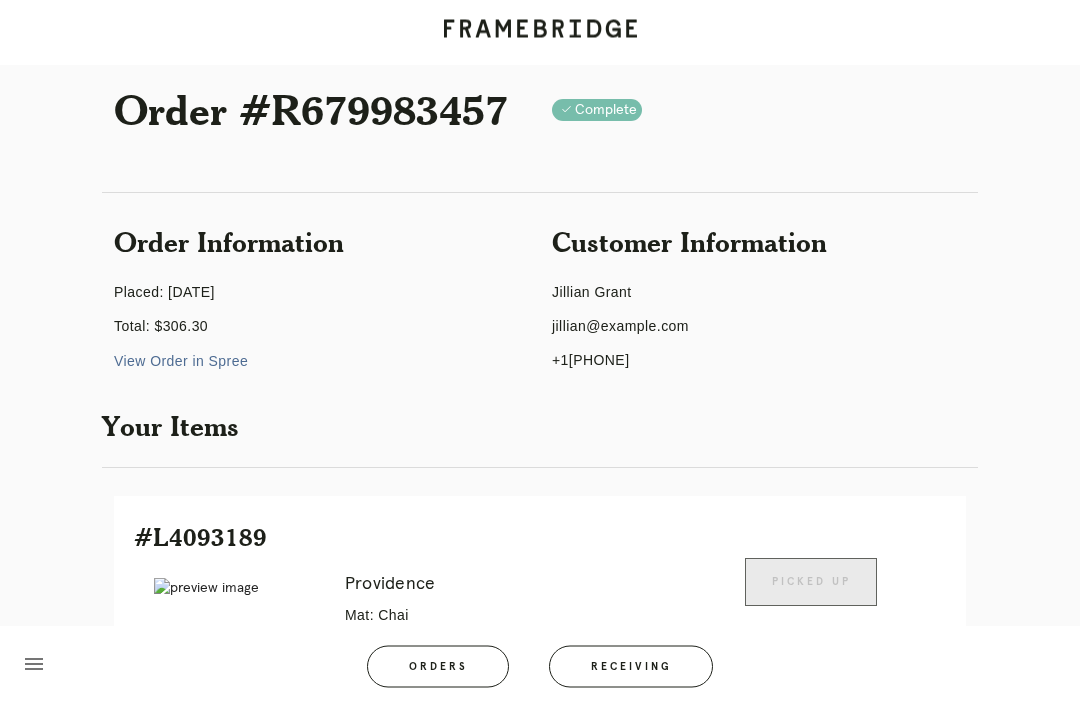 scroll, scrollTop: 0, scrollLeft: 0, axis: both 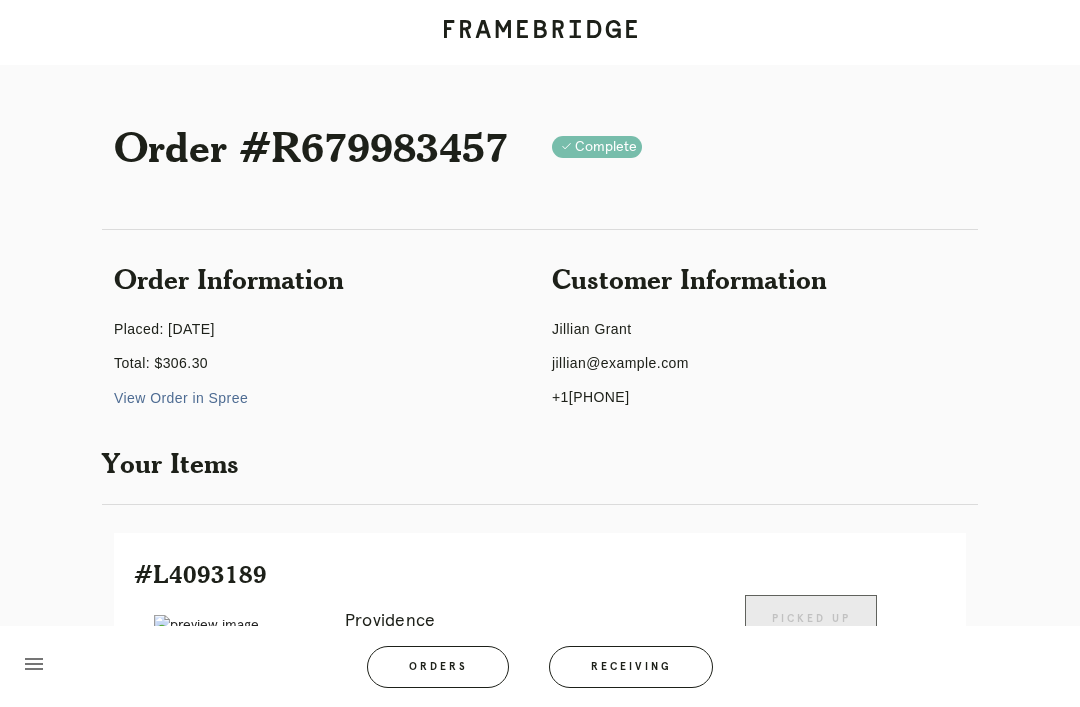 click on "Orders" at bounding box center [438, 667] 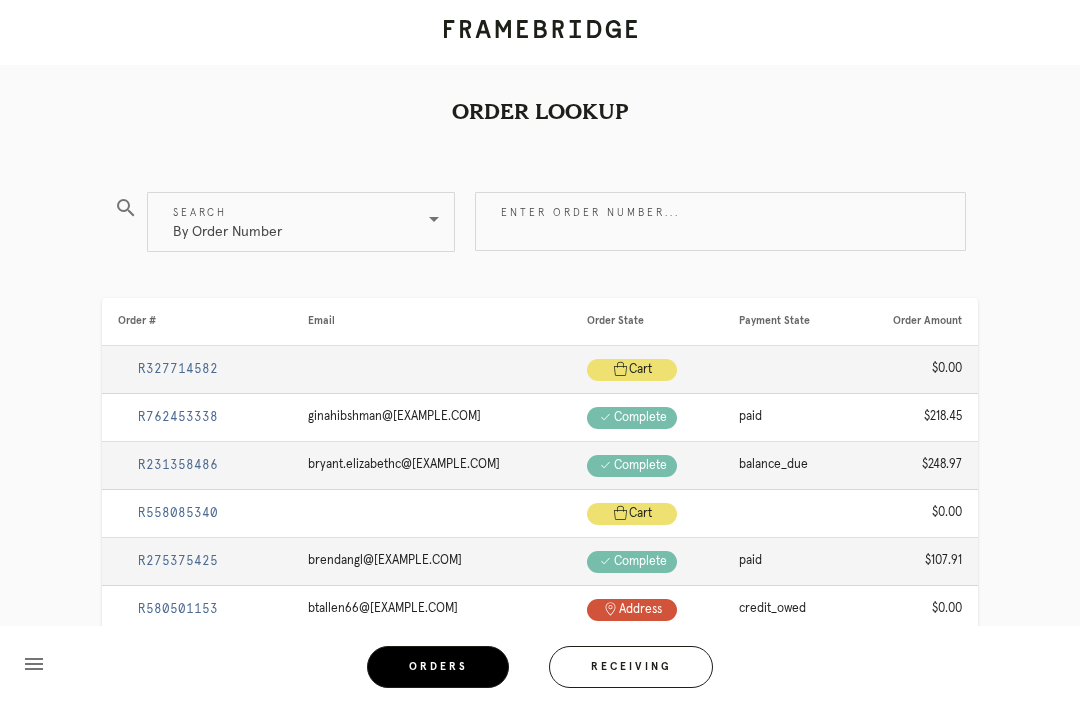 click on "Enter order number..." at bounding box center [720, 221] 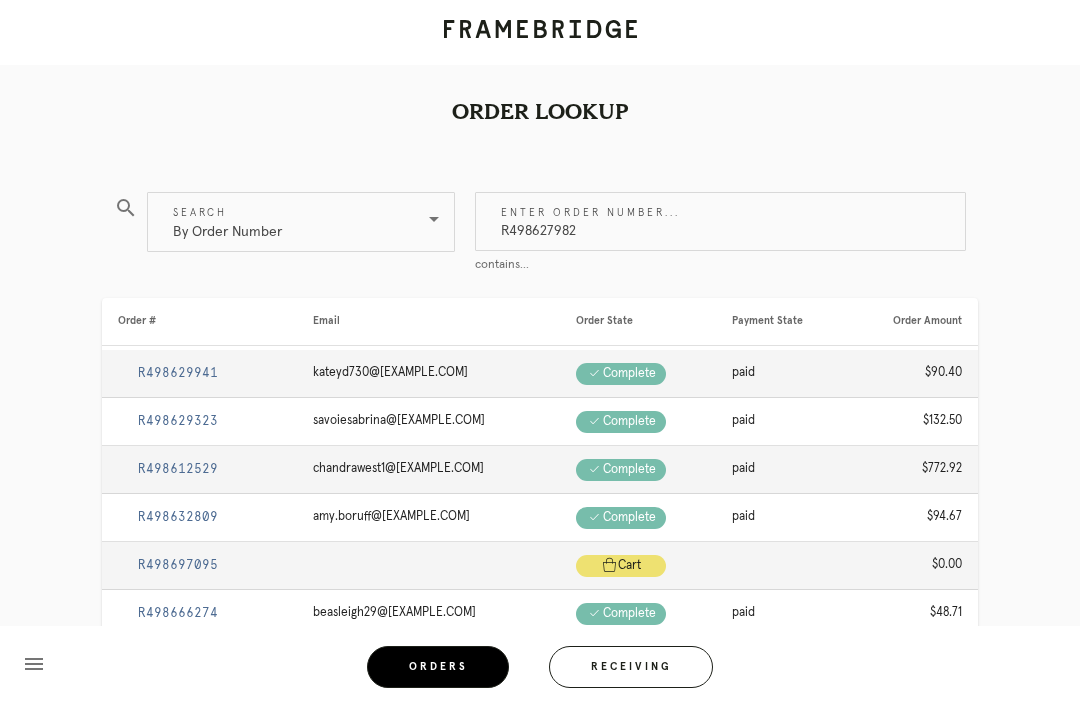 type on "R498627982" 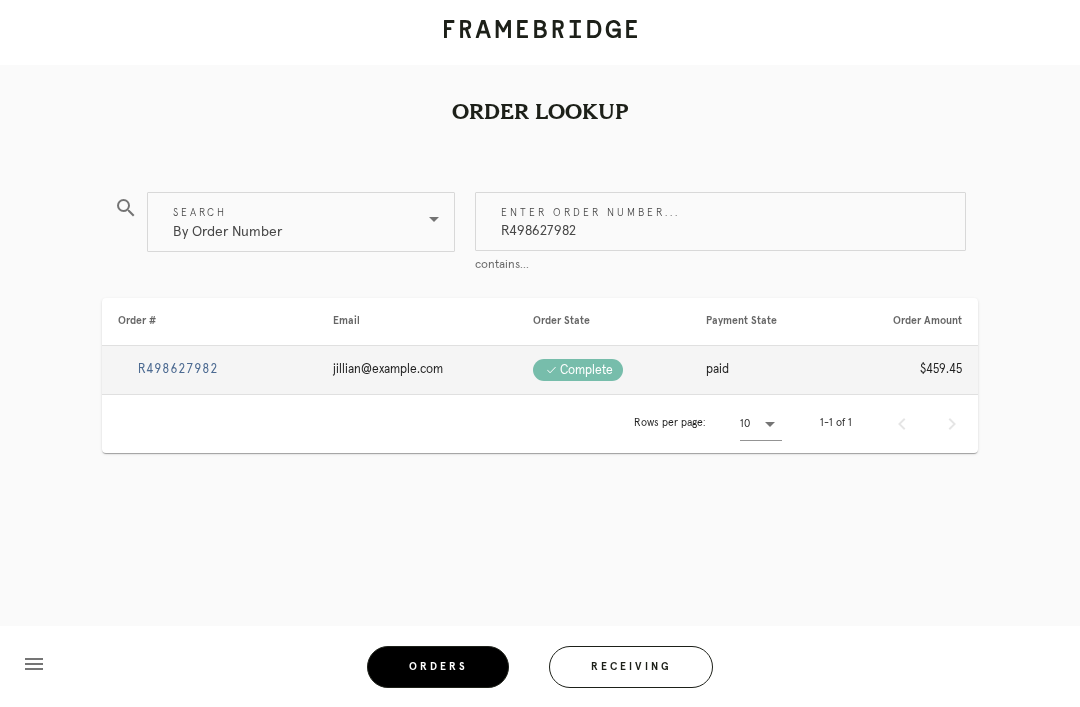 click on "R498627982" at bounding box center [178, 369] 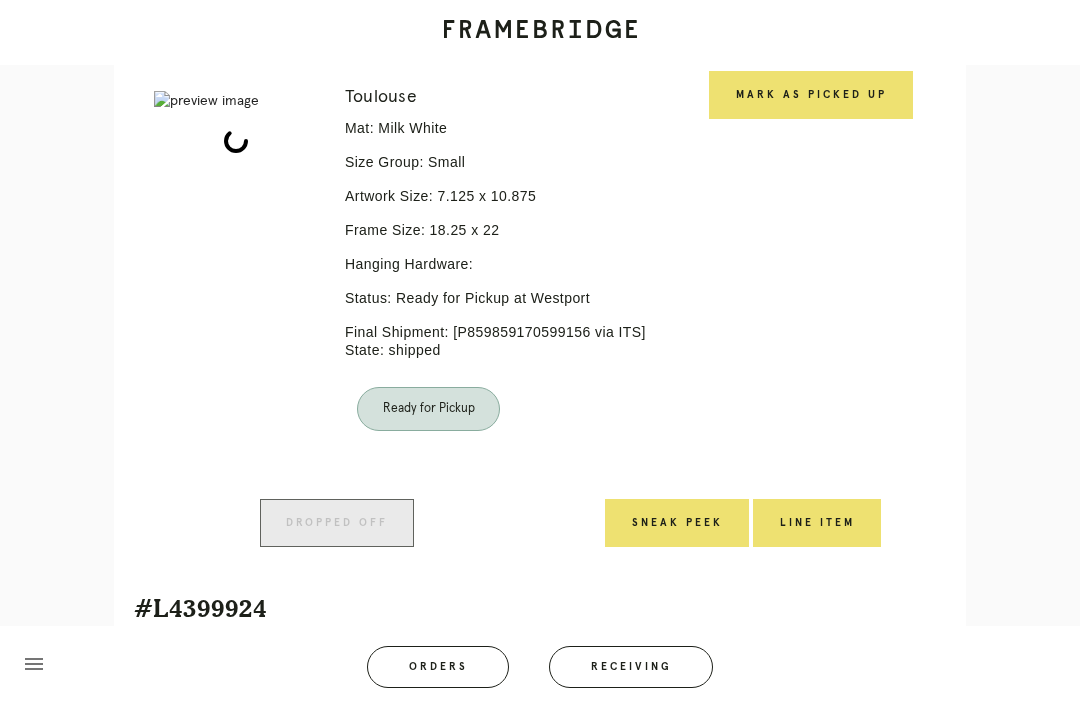 scroll, scrollTop: 436, scrollLeft: 0, axis: vertical 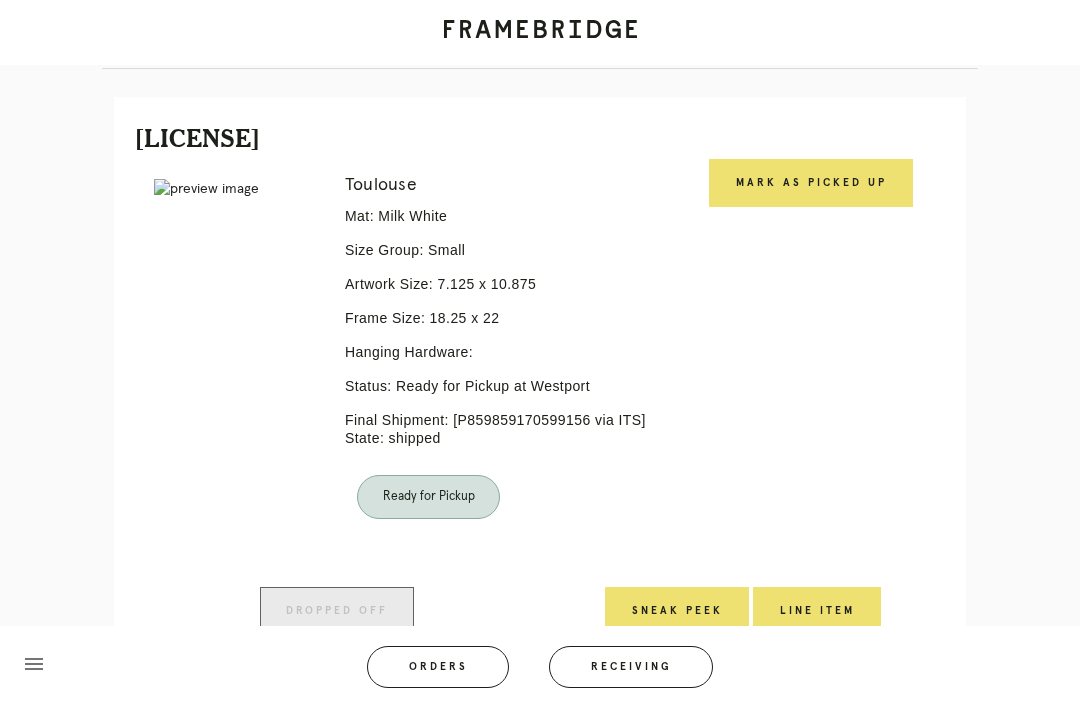 click on "Mark as Picked Up" at bounding box center [811, 183] 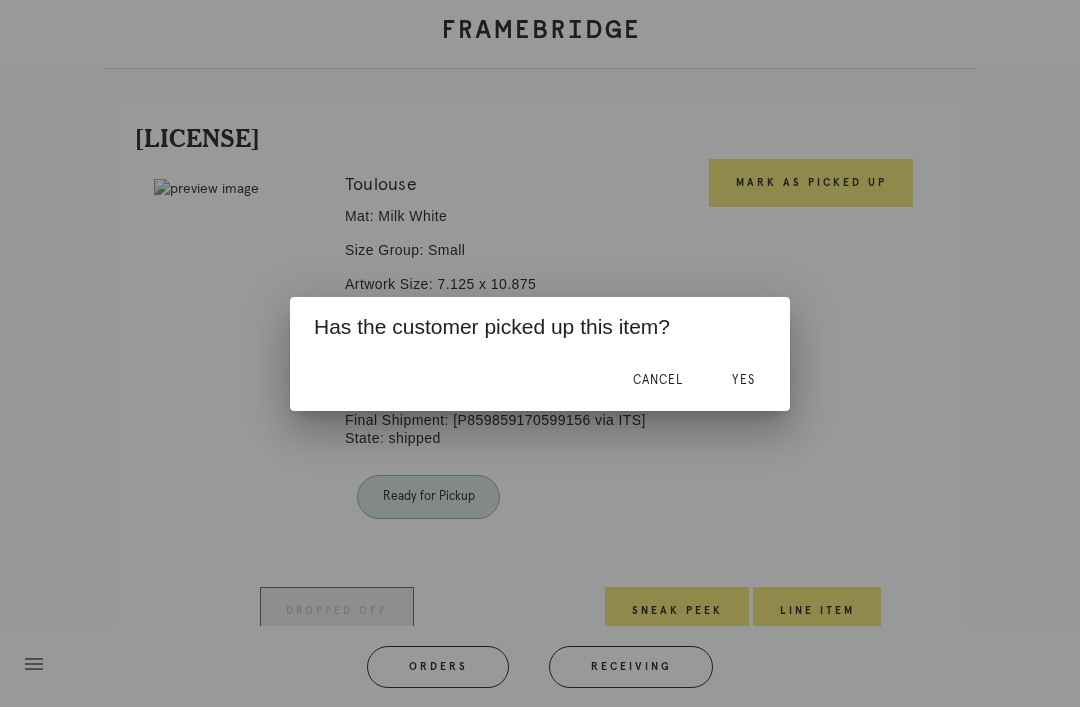 click on "Yes" at bounding box center (743, 381) 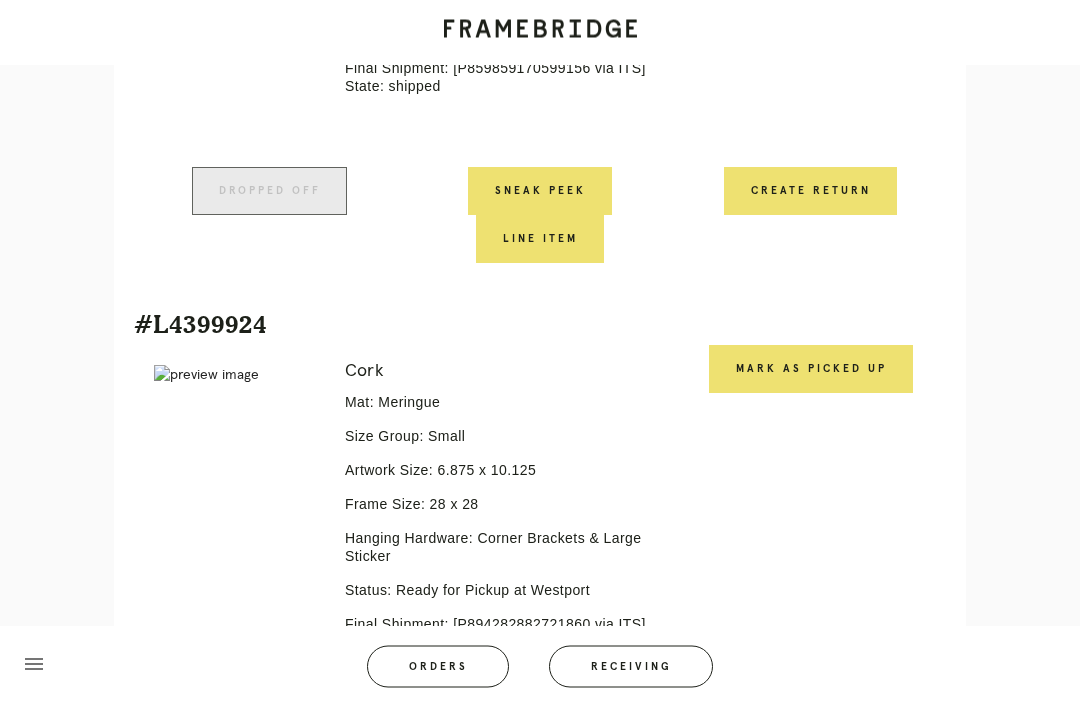 scroll, scrollTop: 792, scrollLeft: 0, axis: vertical 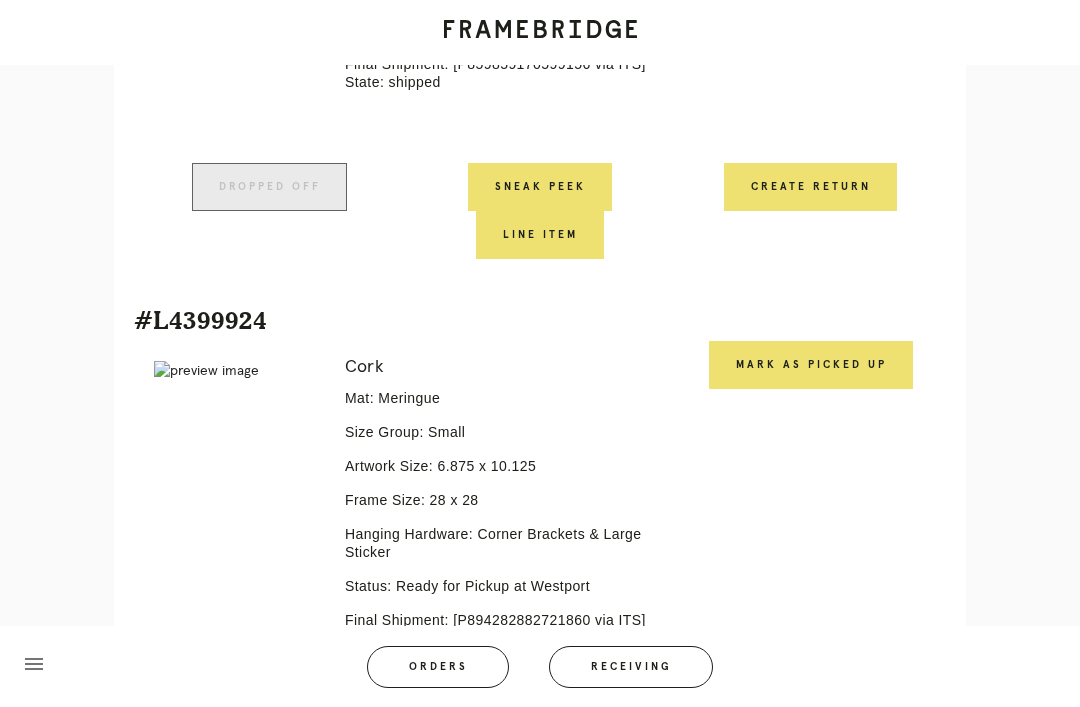 click on "Mark as Picked Up" at bounding box center [811, 365] 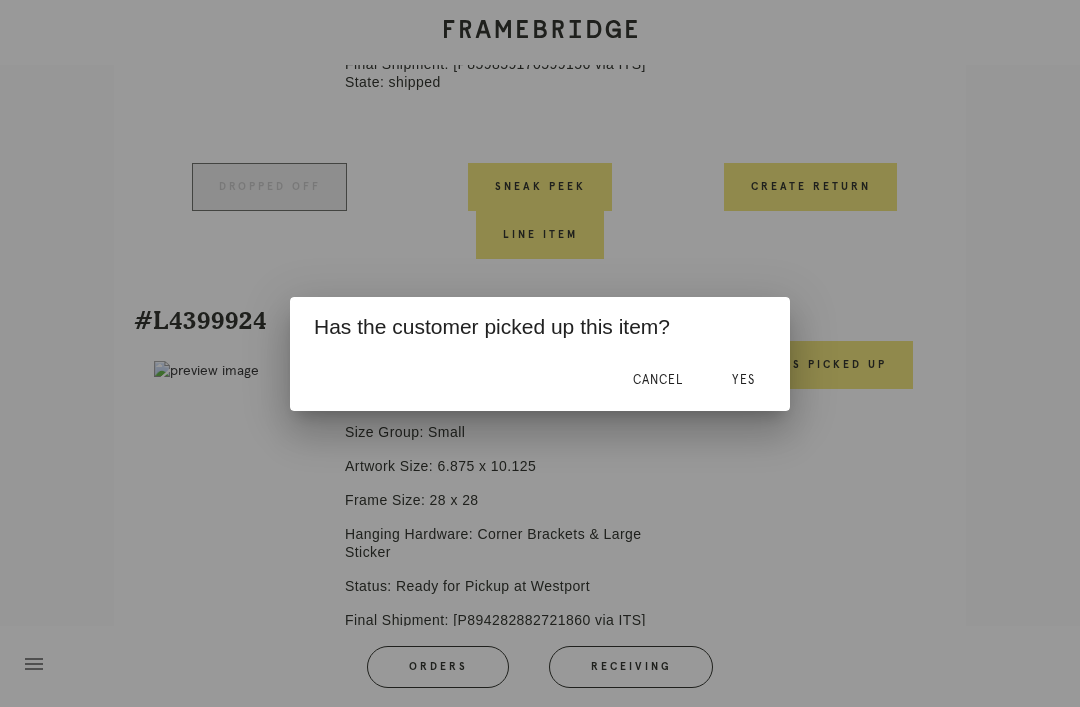 click on "Yes" at bounding box center (743, 380) 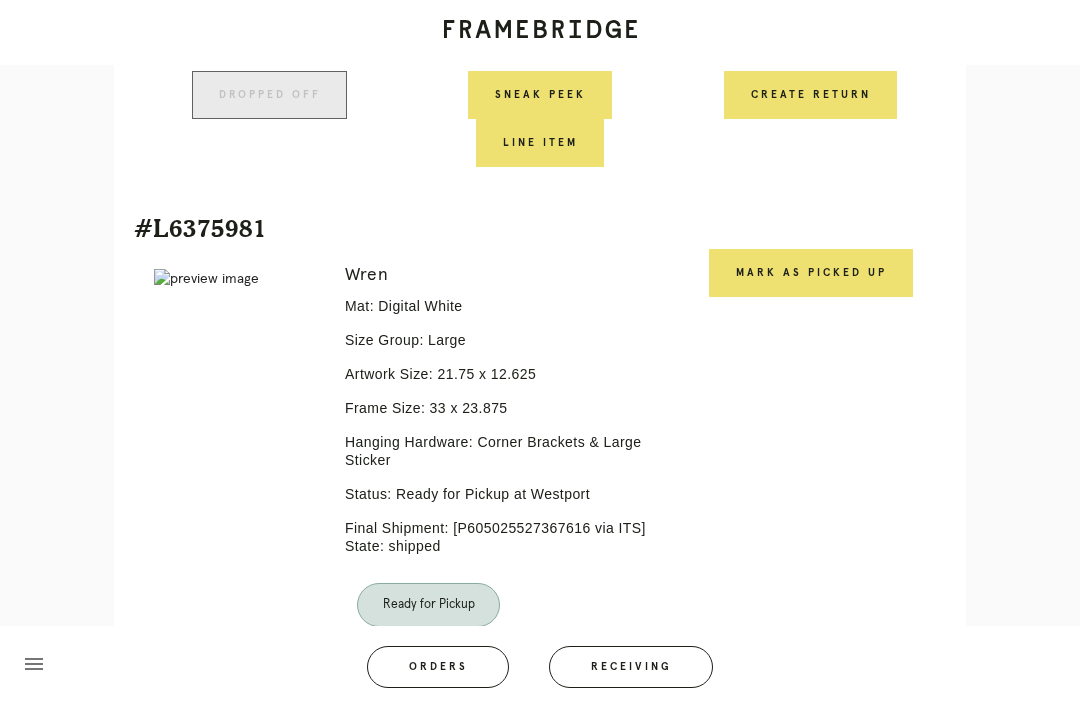 scroll, scrollTop: 1450, scrollLeft: 0, axis: vertical 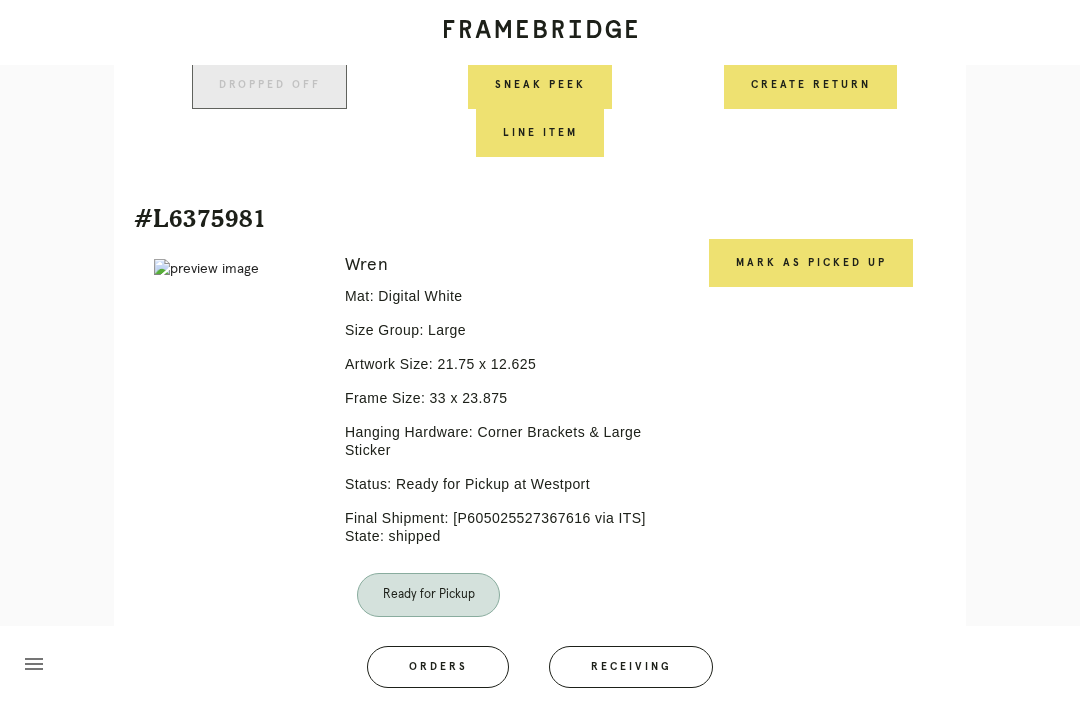 click on "Mark as Picked Up" at bounding box center [811, 263] 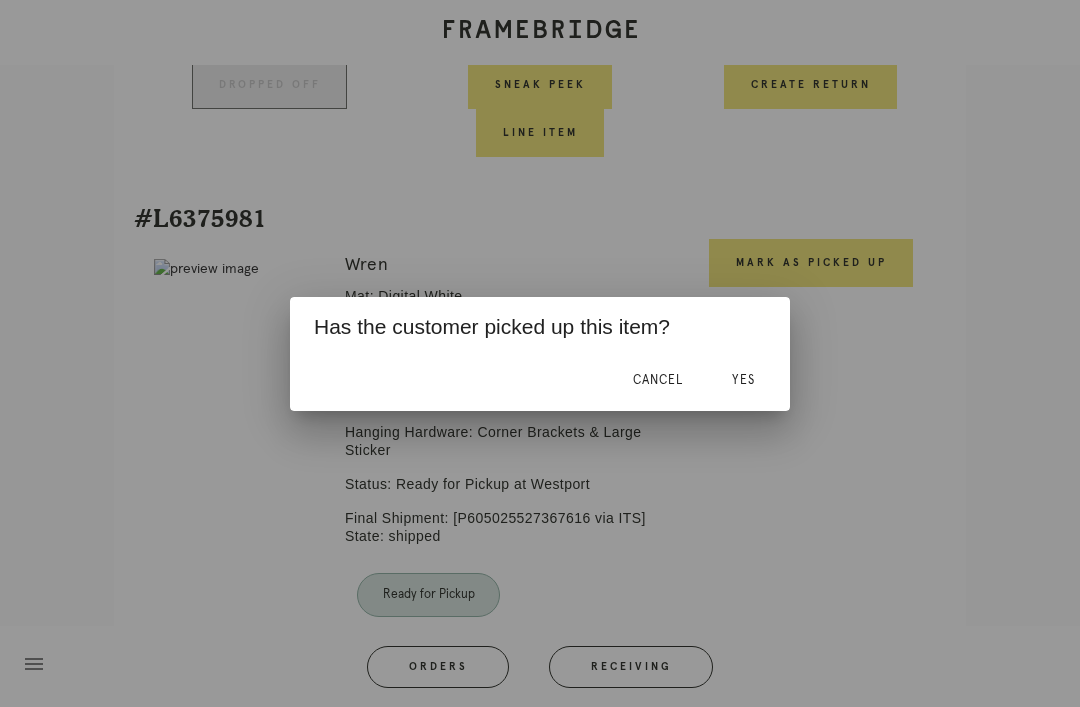 click on "Yes" at bounding box center [743, 380] 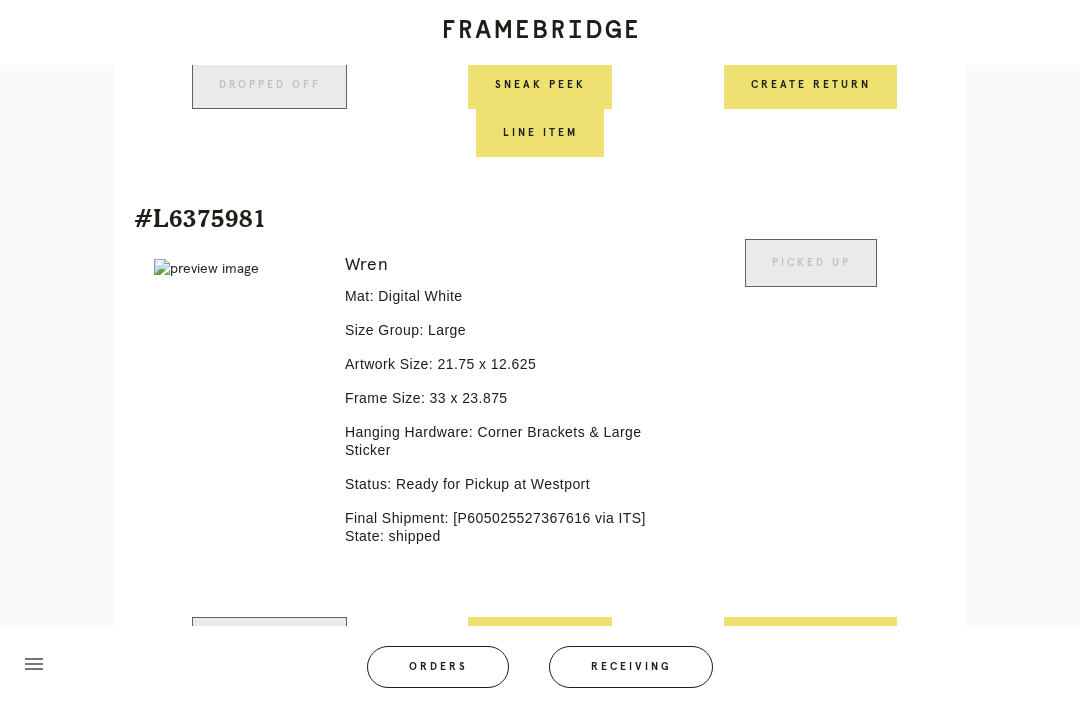 scroll, scrollTop: 1548, scrollLeft: 0, axis: vertical 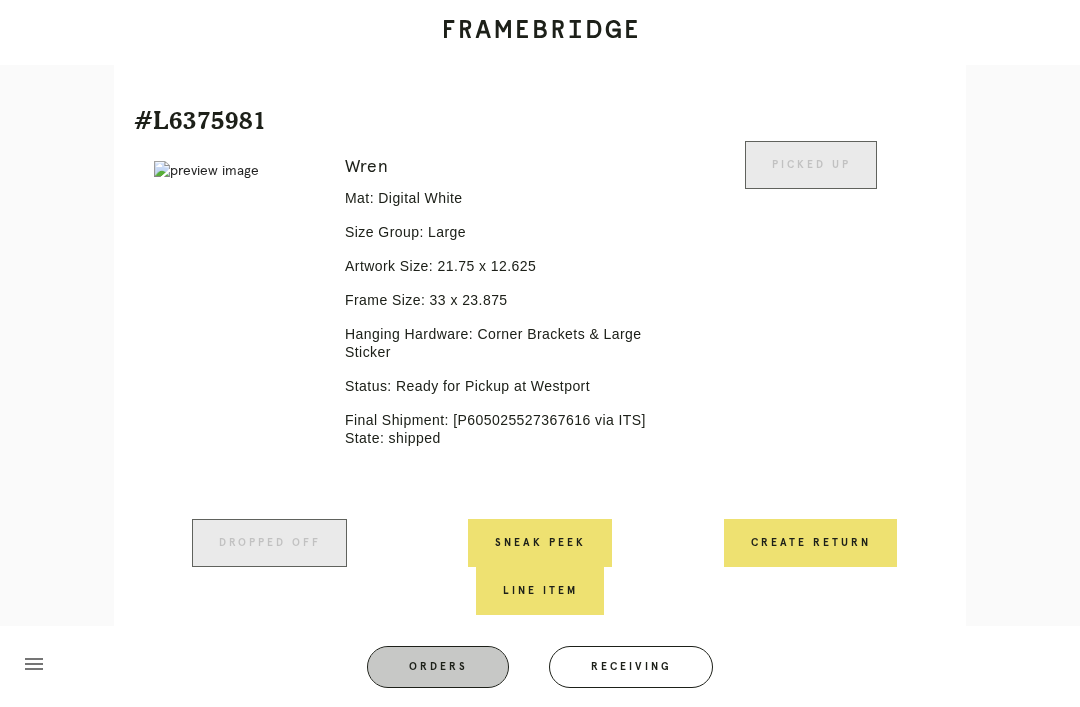click on "Orders" at bounding box center [438, 667] 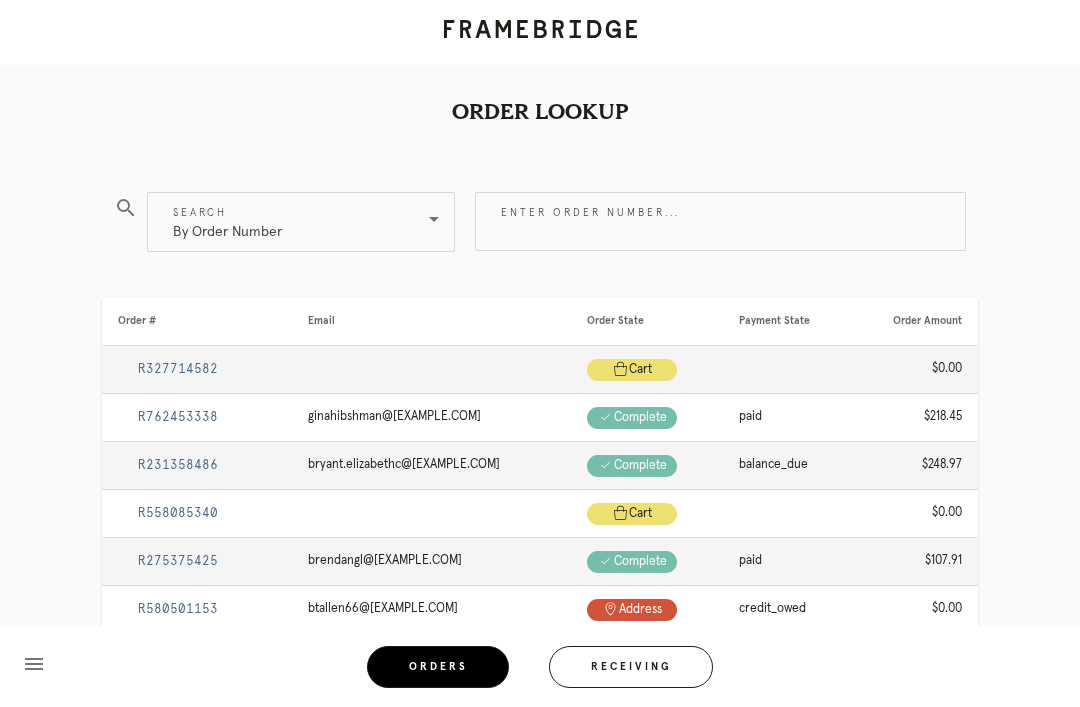 click on "Enter order number..." at bounding box center [720, 221] 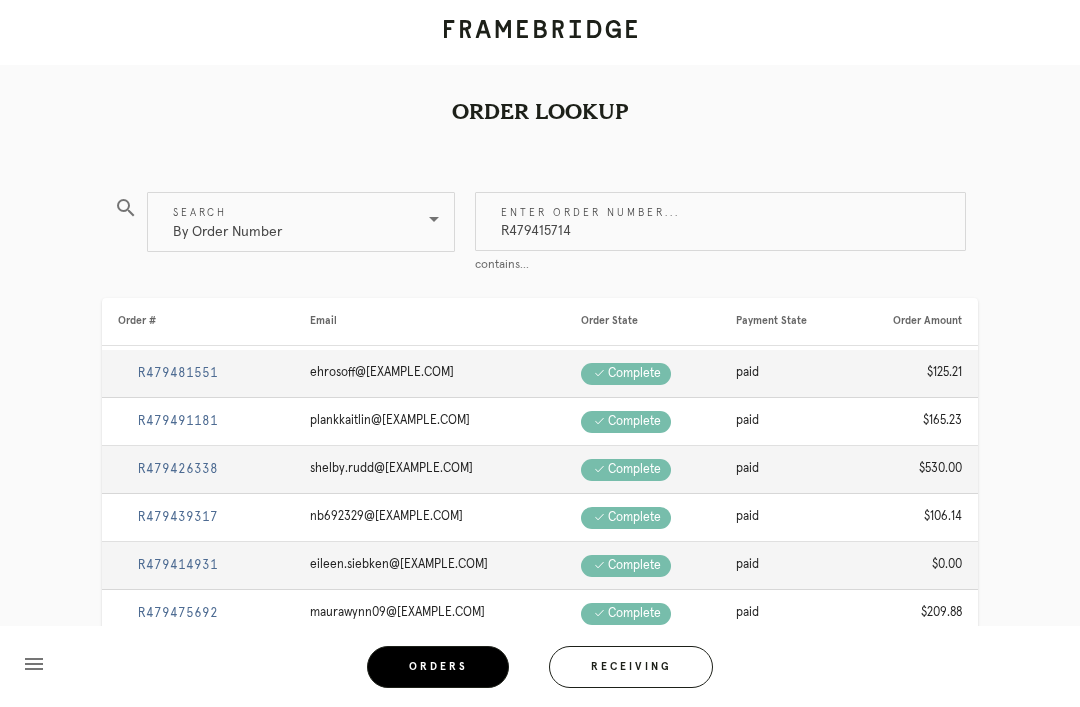 type on "R479415714" 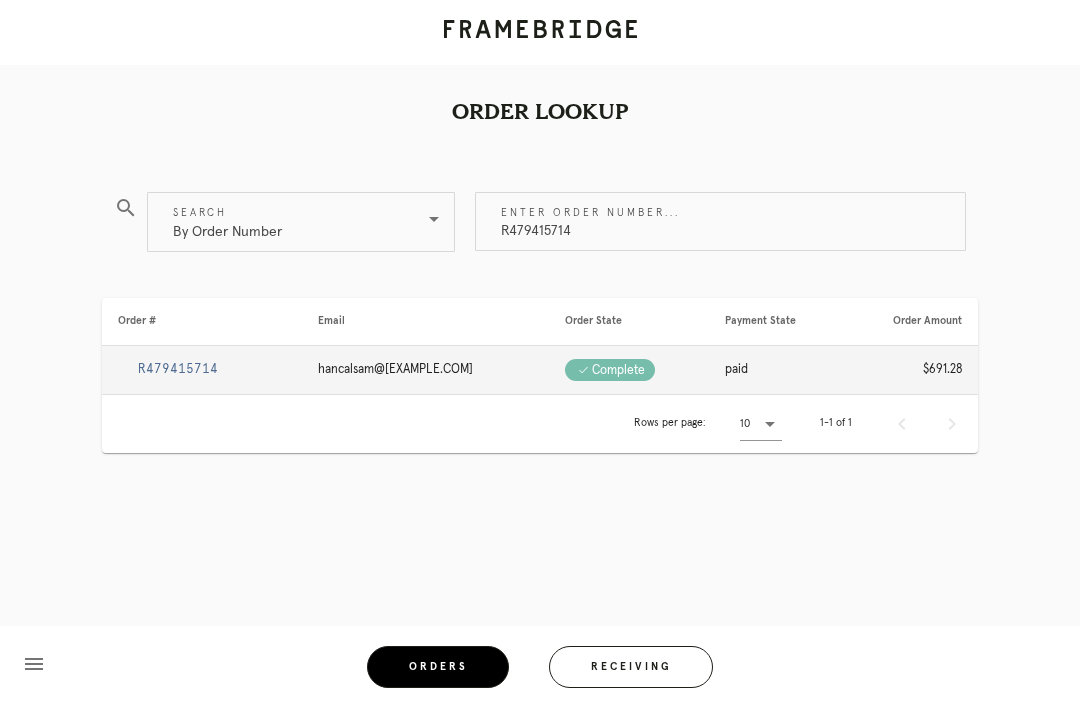 click on "R479415714" at bounding box center [178, 369] 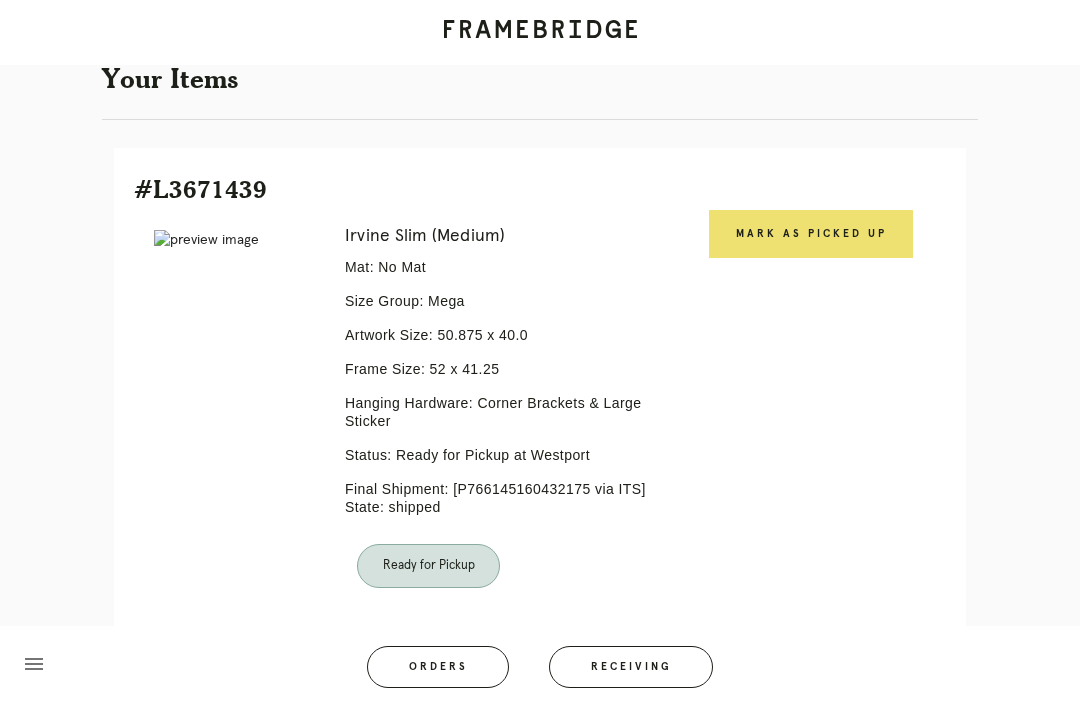 scroll, scrollTop: 464, scrollLeft: 0, axis: vertical 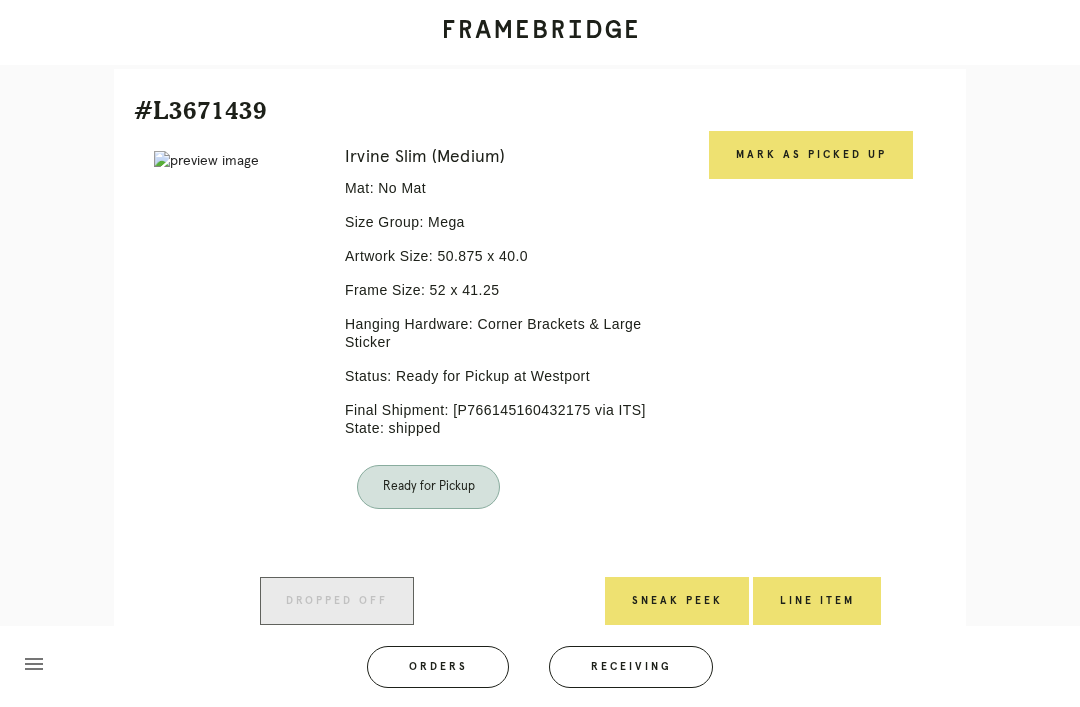 click on "Mark as Picked Up" at bounding box center [811, 155] 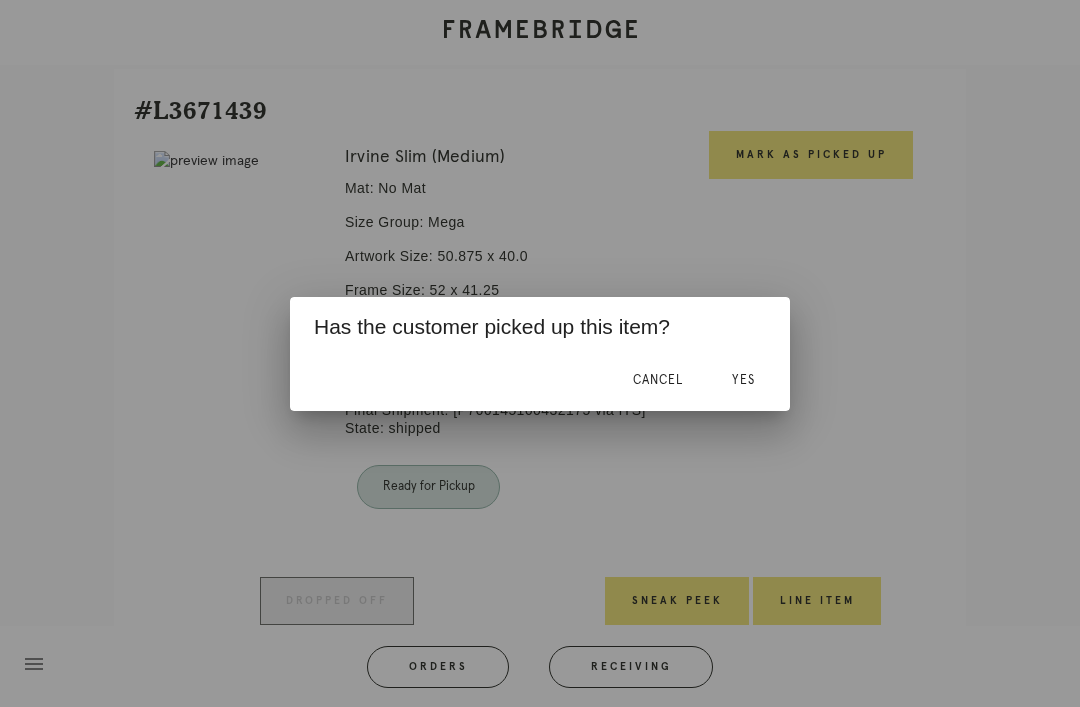 click on "Yes" at bounding box center (743, 381) 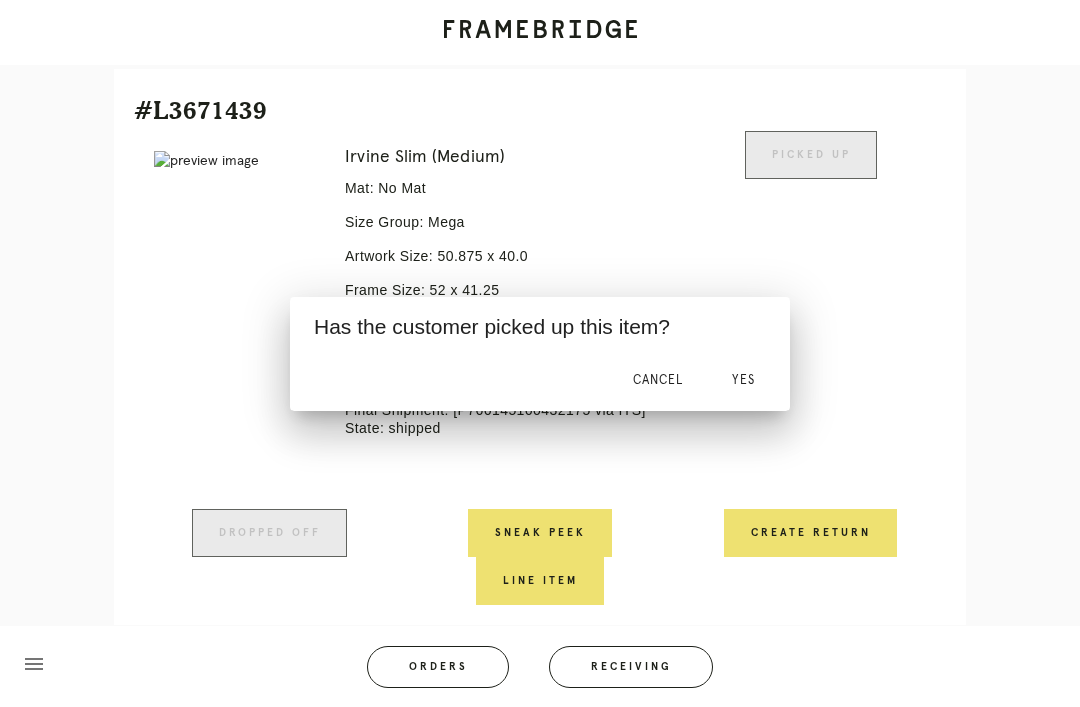 scroll, scrollTop: 446, scrollLeft: 0, axis: vertical 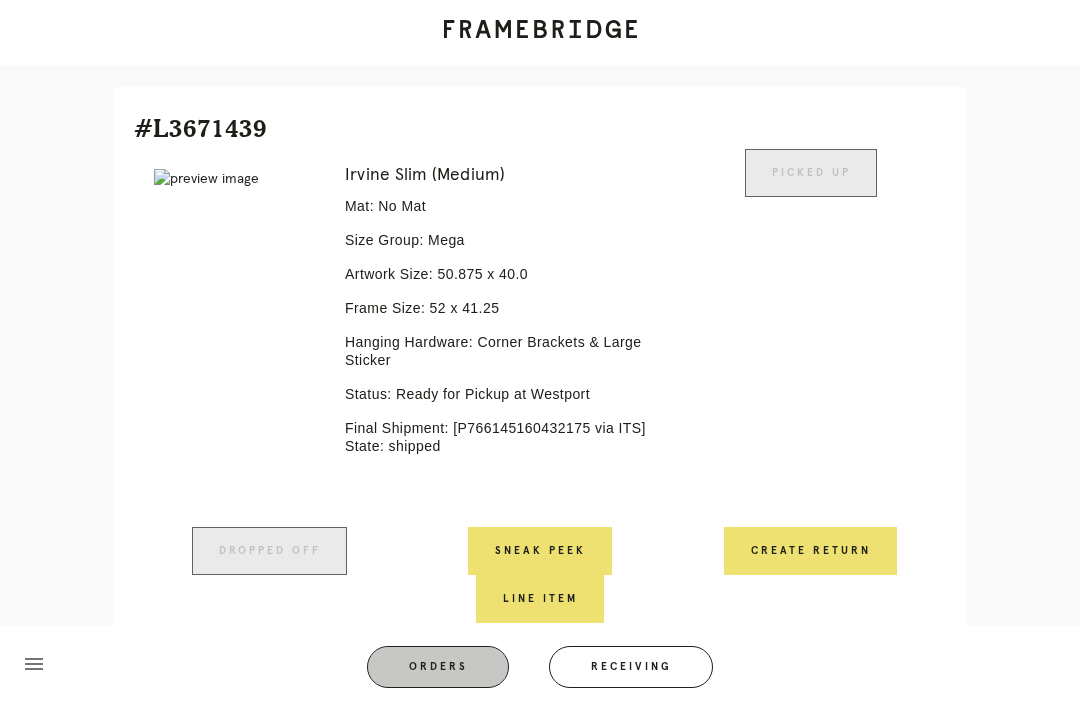 click on "Orders" at bounding box center [438, 667] 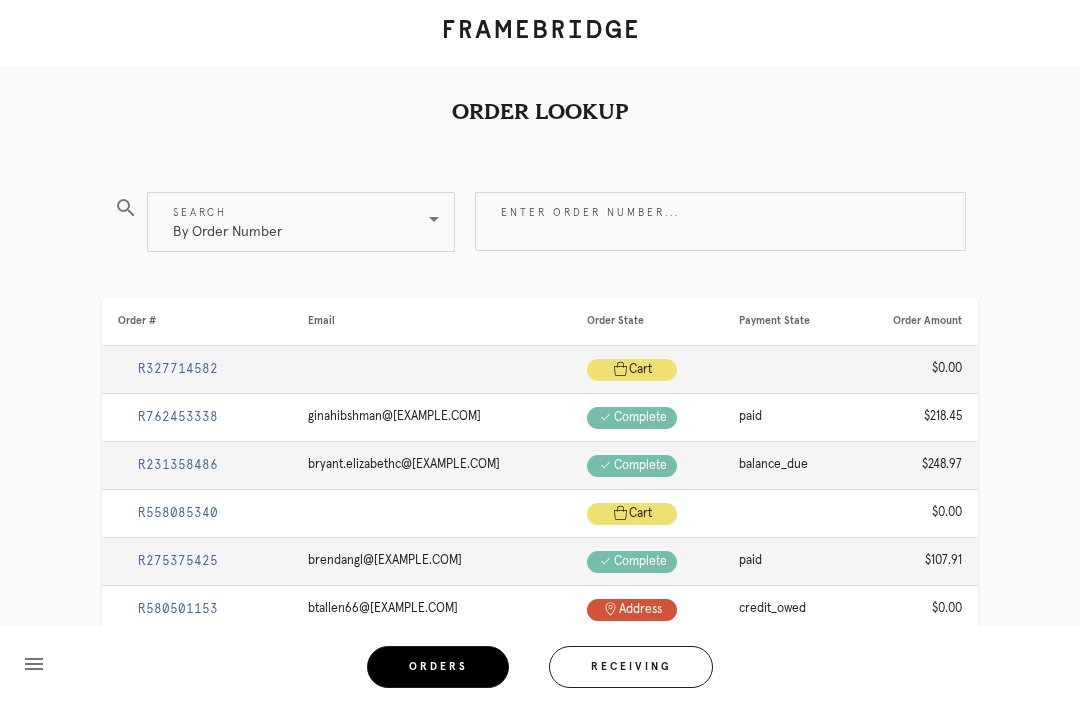 click on "Enter order number..." at bounding box center [720, 221] 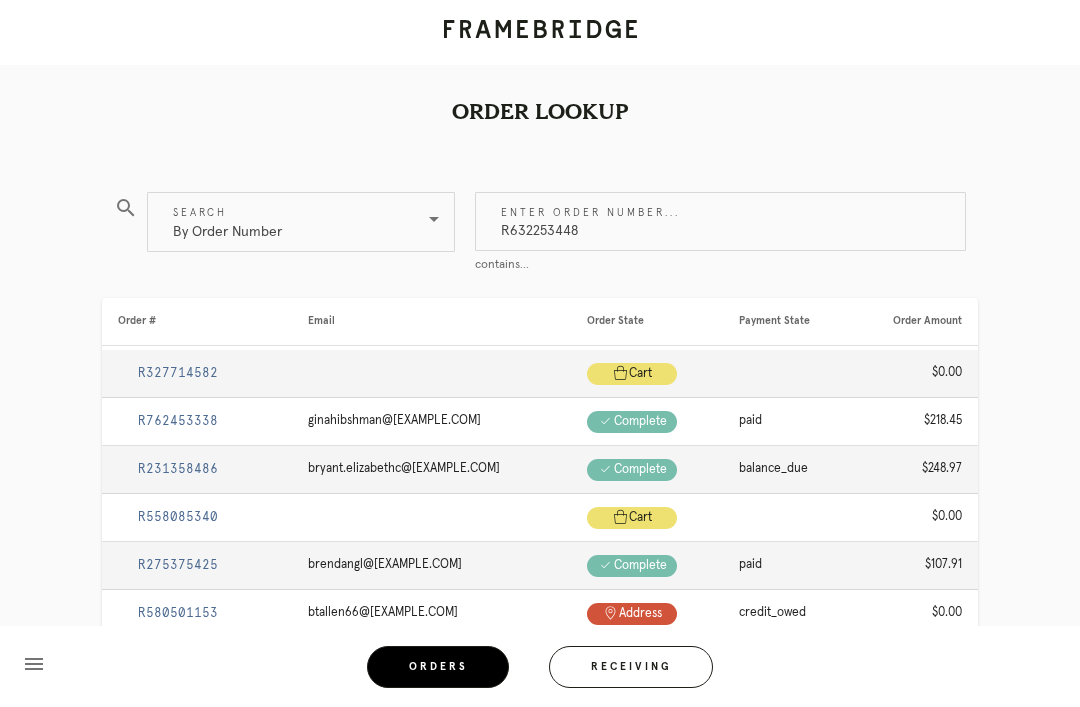 type on "R632253448" 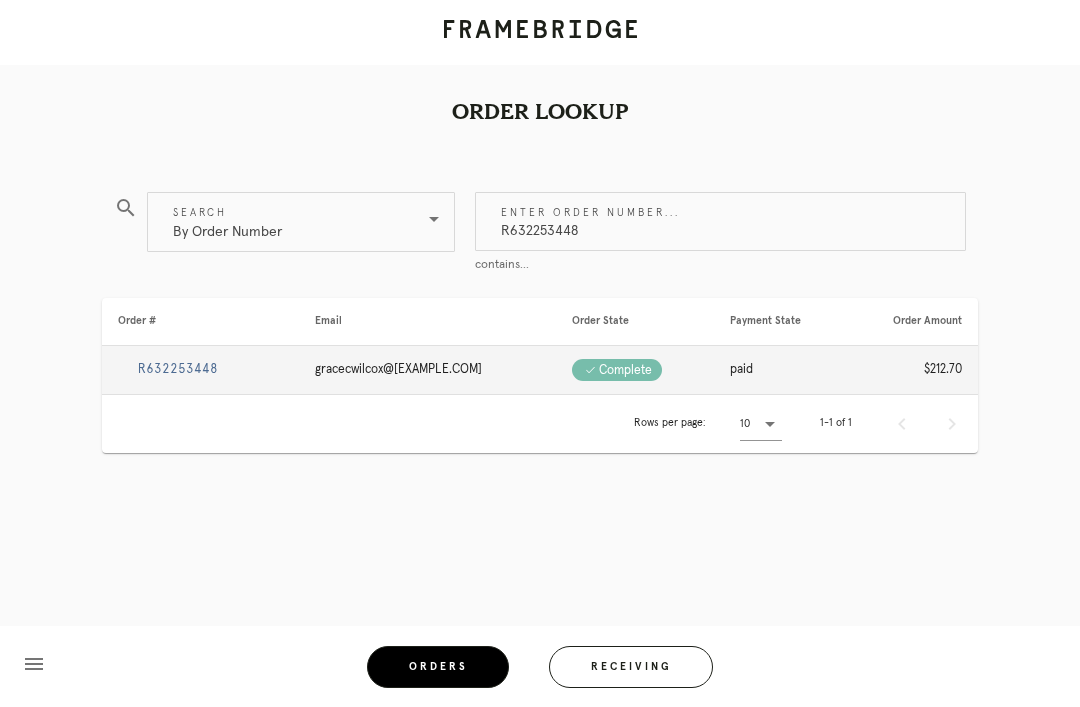 click on "R632253448" at bounding box center (178, 369) 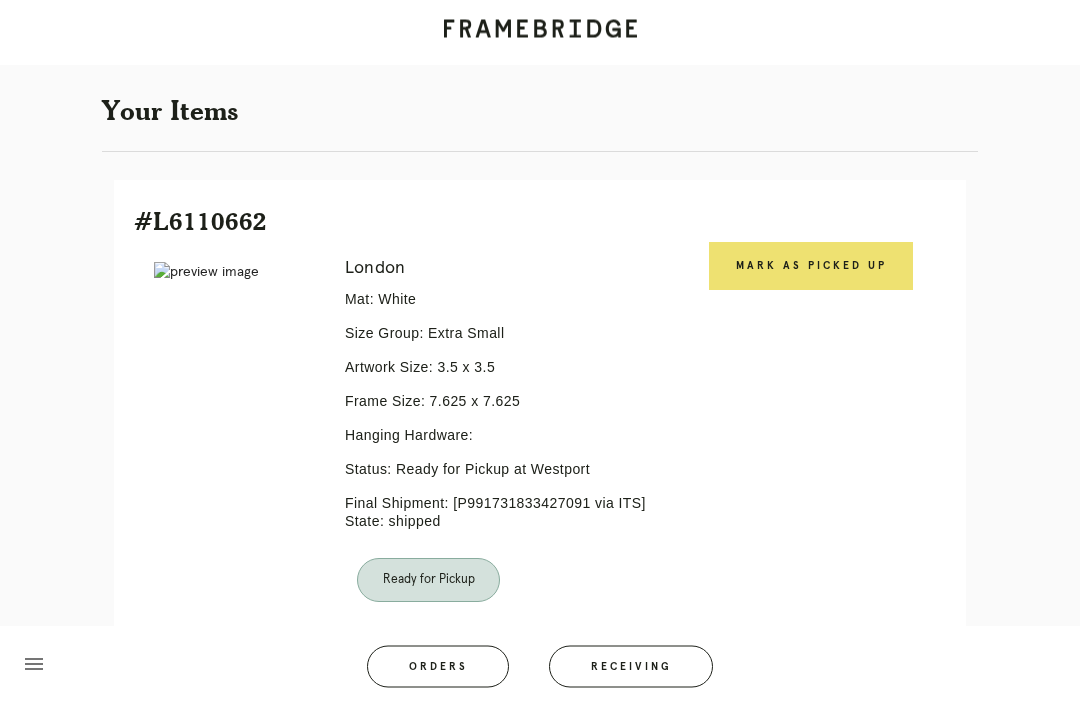 scroll, scrollTop: 342, scrollLeft: 0, axis: vertical 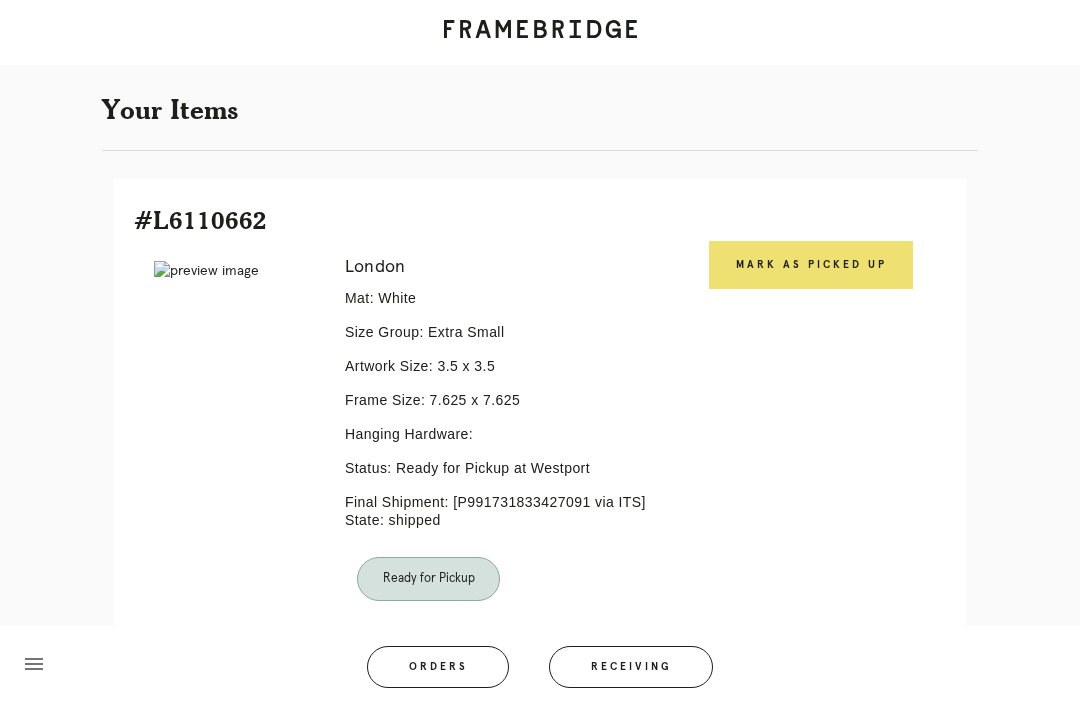 click on "Mark as Picked Up" at bounding box center [811, 265] 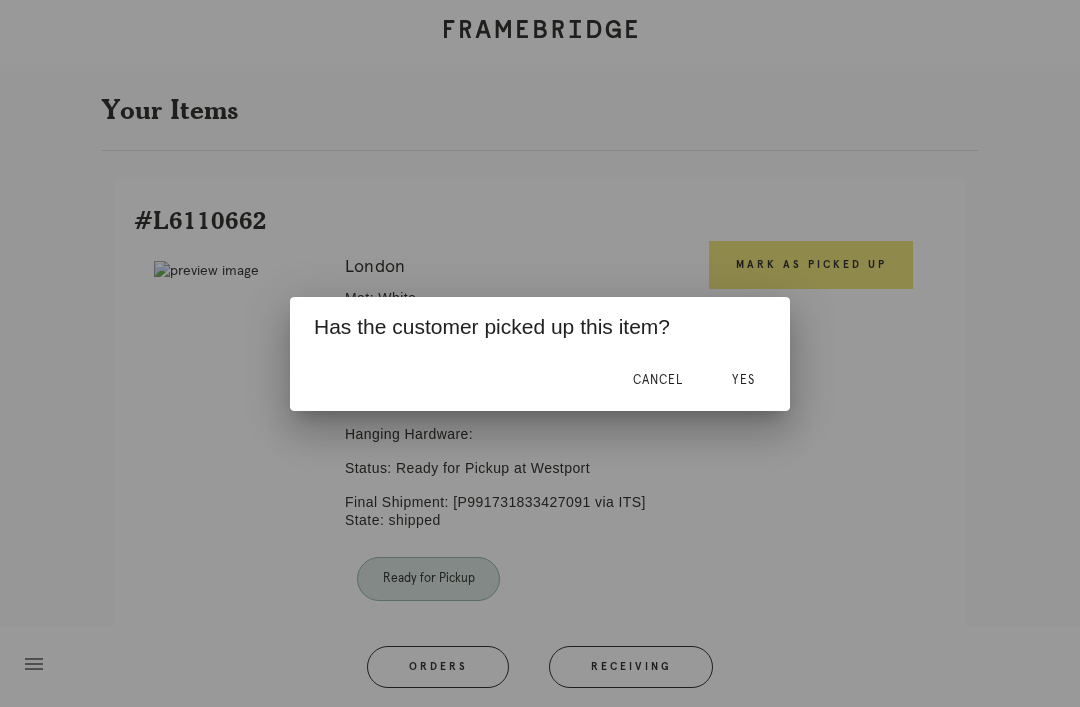 click on "Yes" at bounding box center [743, 380] 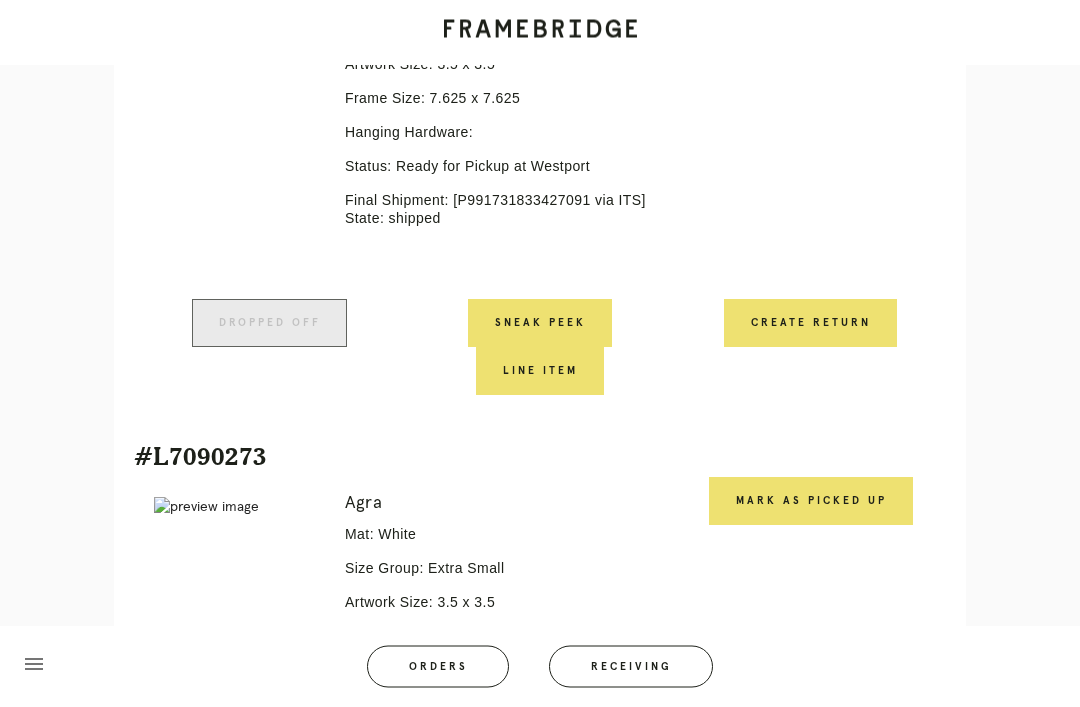 click on "Mark as Picked Up" at bounding box center (811, 502) 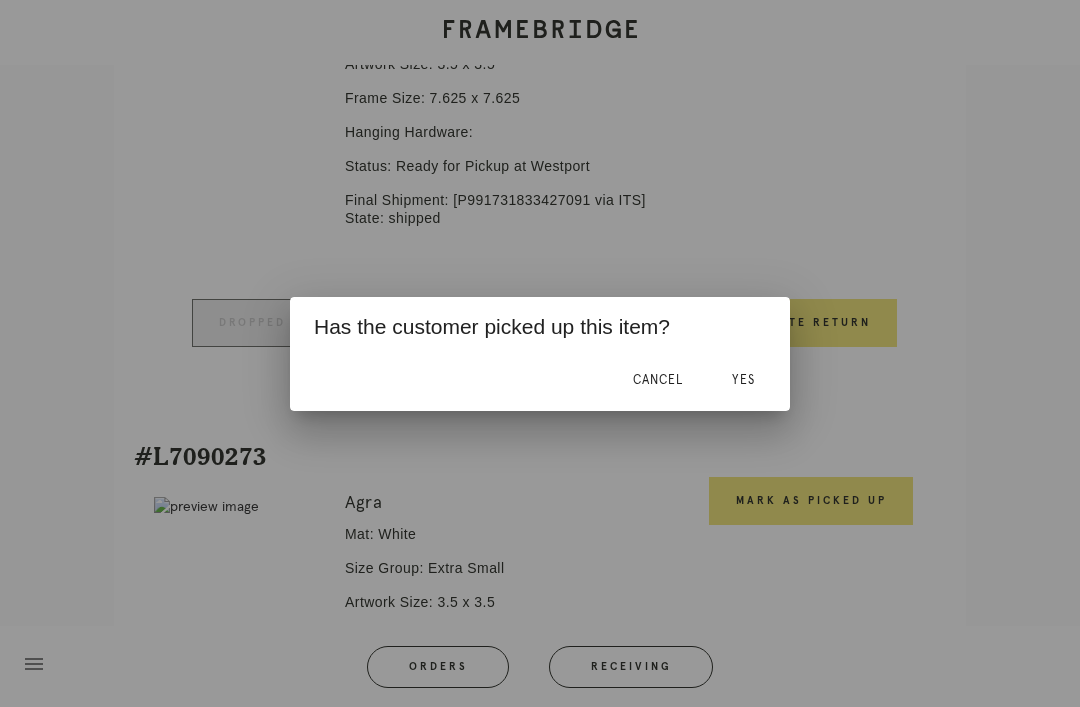 click on "Yes" at bounding box center [743, 381] 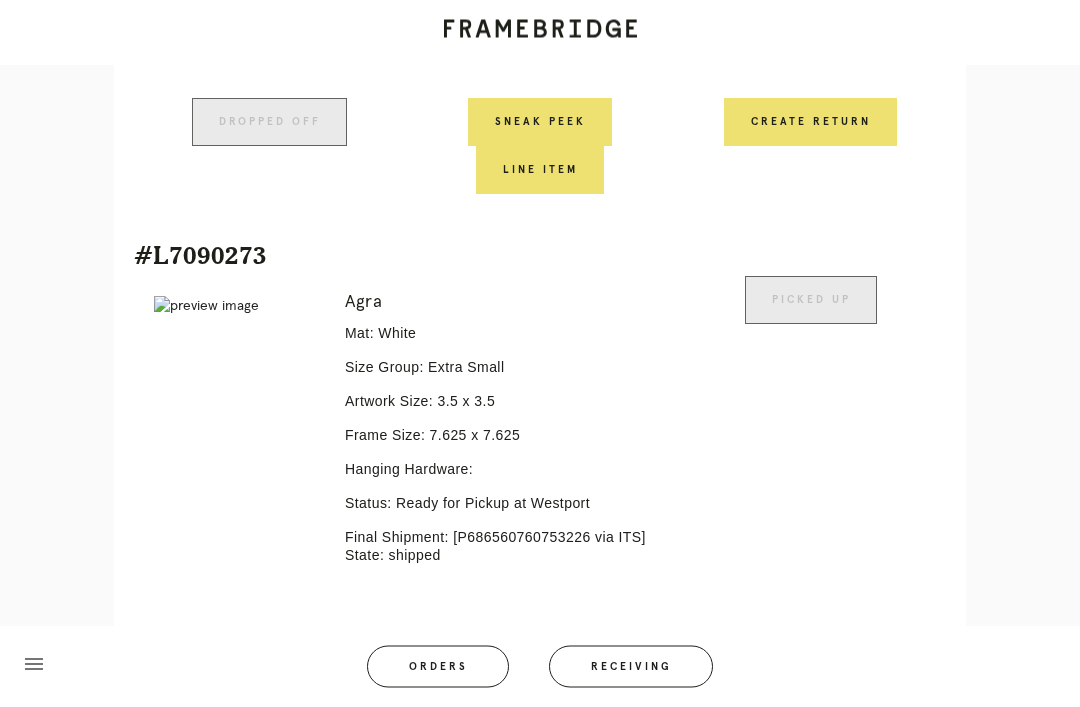 scroll, scrollTop: 0, scrollLeft: 0, axis: both 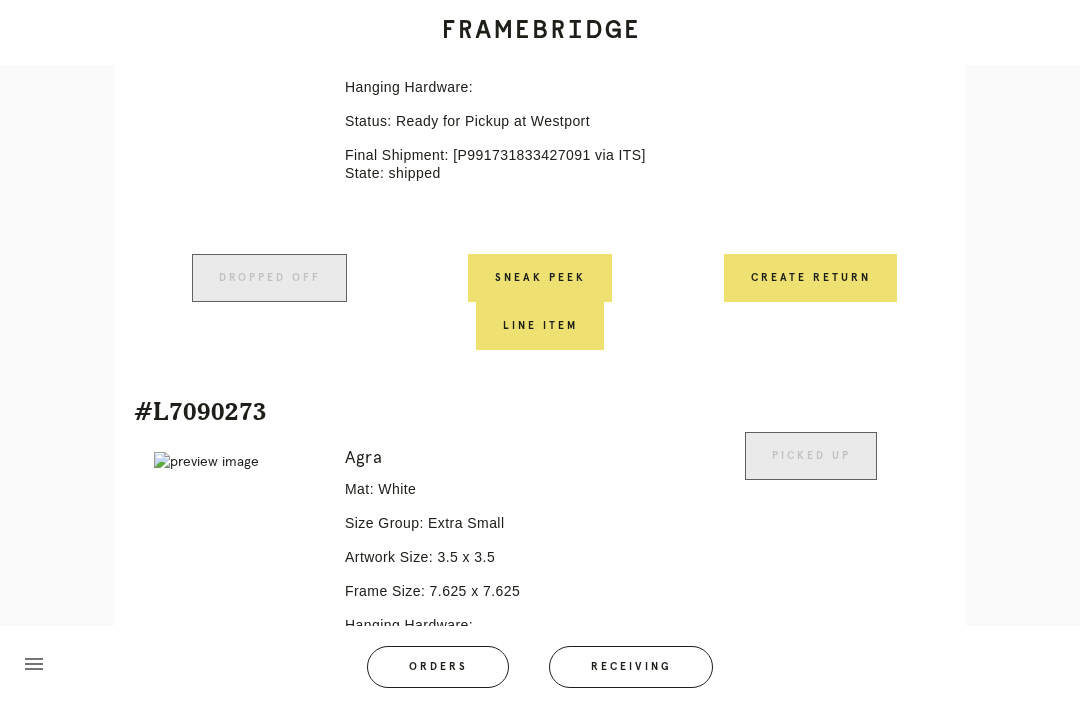 click on "Orders" at bounding box center (438, 667) 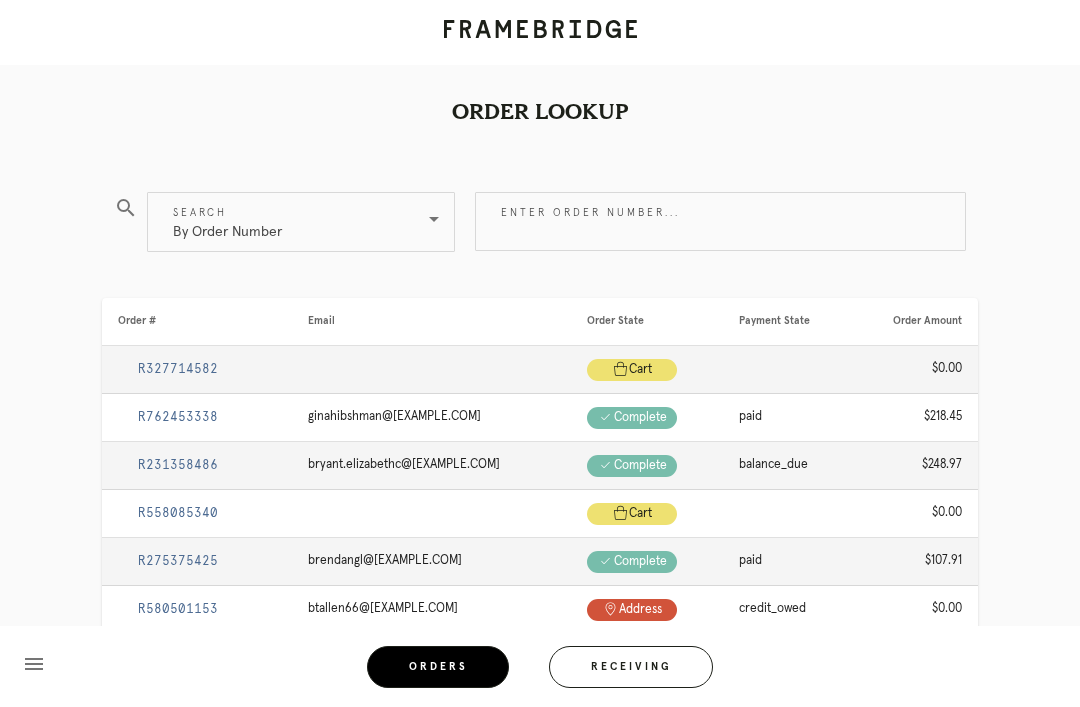 click on "Enter order number..." at bounding box center (720, 221) 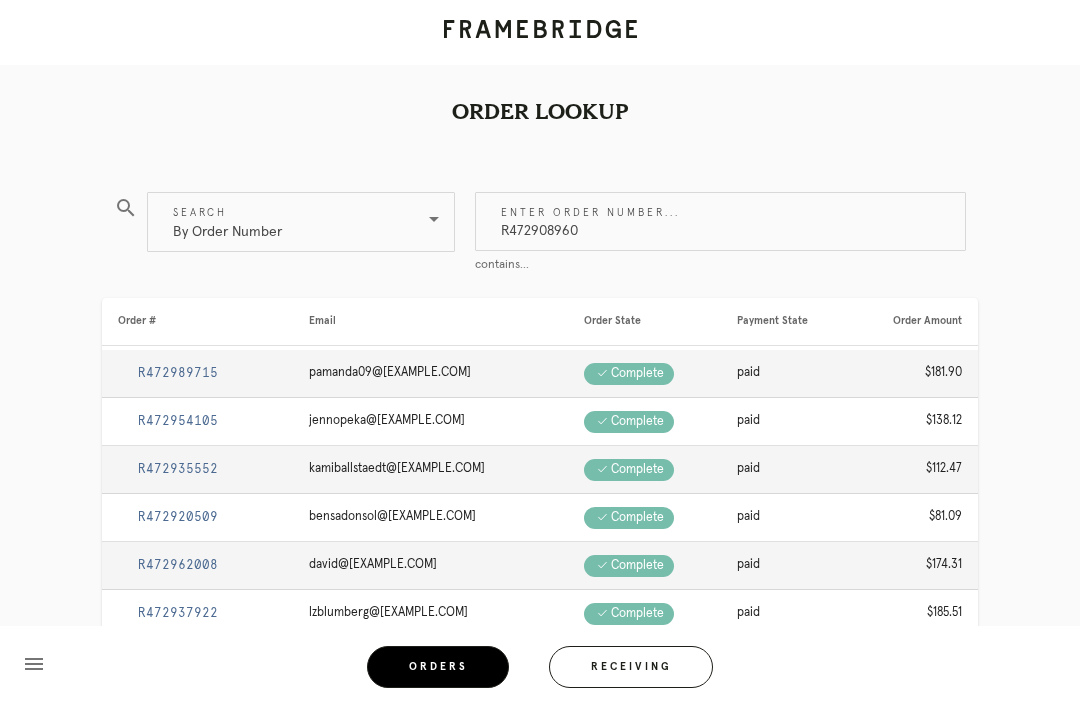 type on "R472908960" 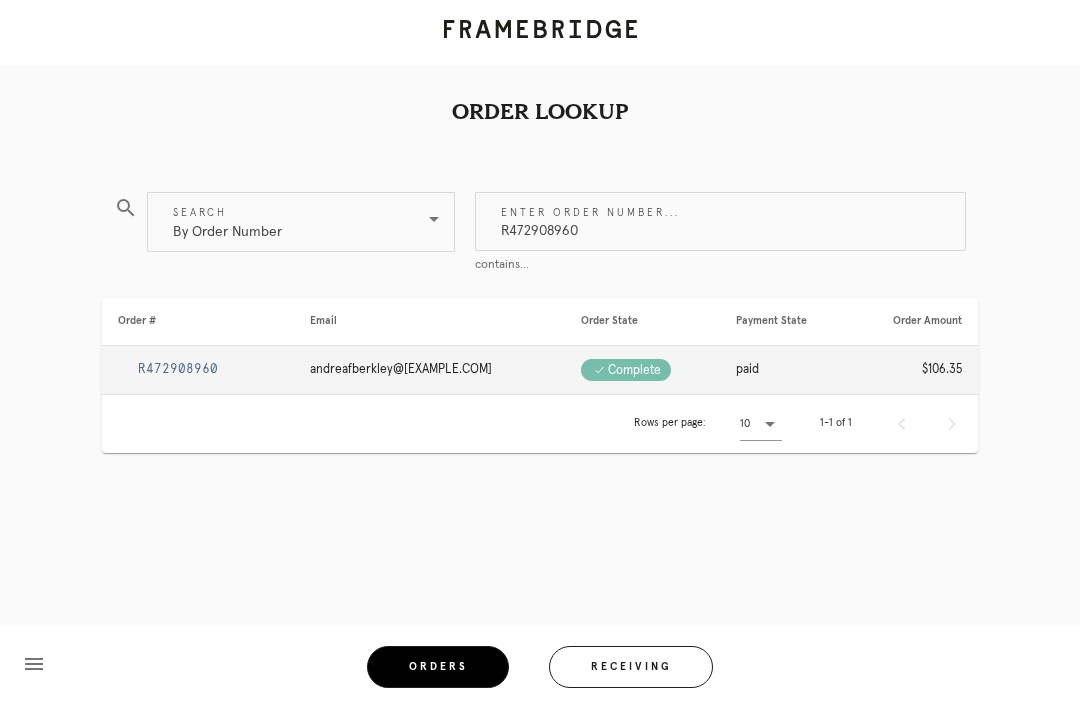 click on "R472908960" at bounding box center [178, 369] 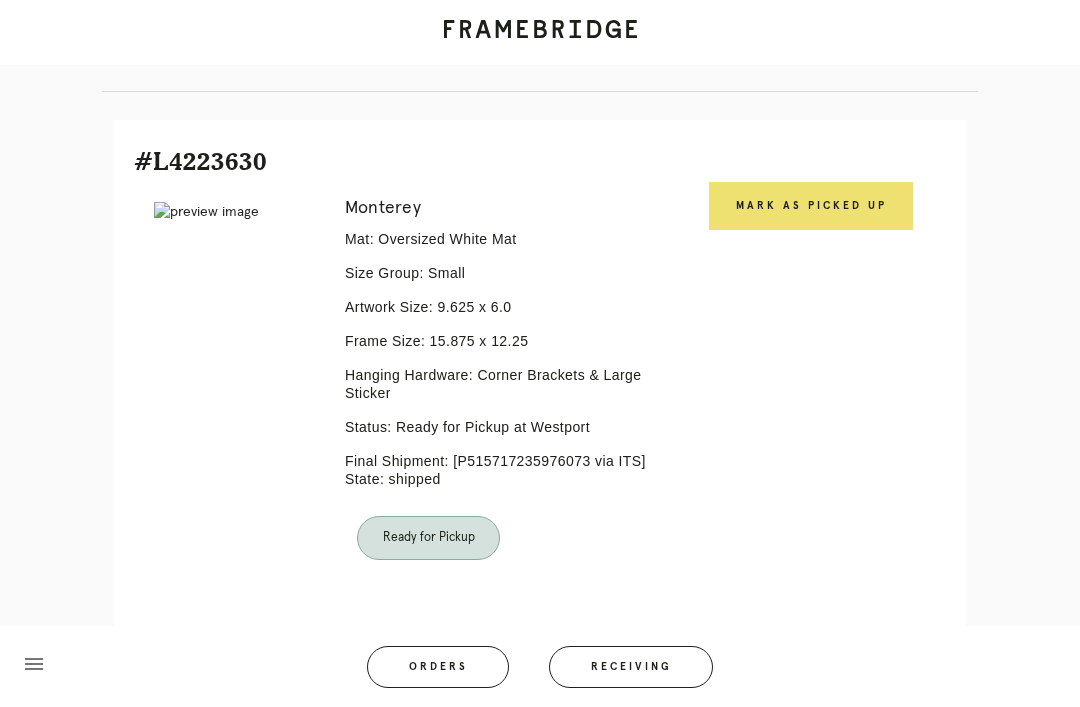 scroll, scrollTop: 412, scrollLeft: 0, axis: vertical 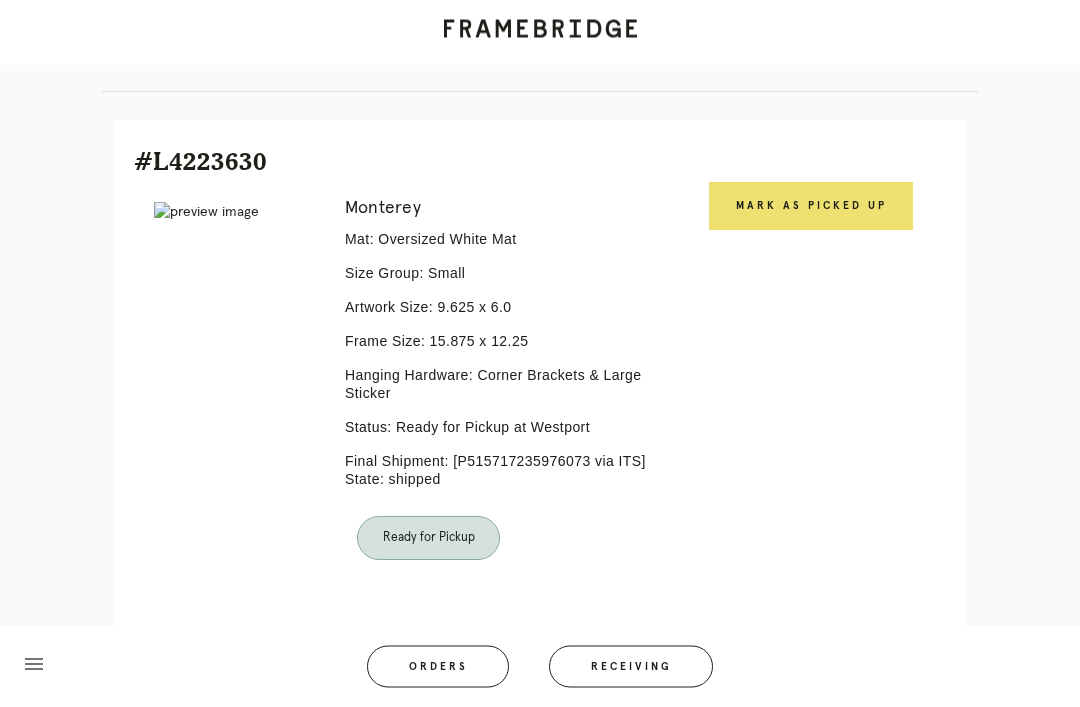 click on "Orders" at bounding box center (438, 667) 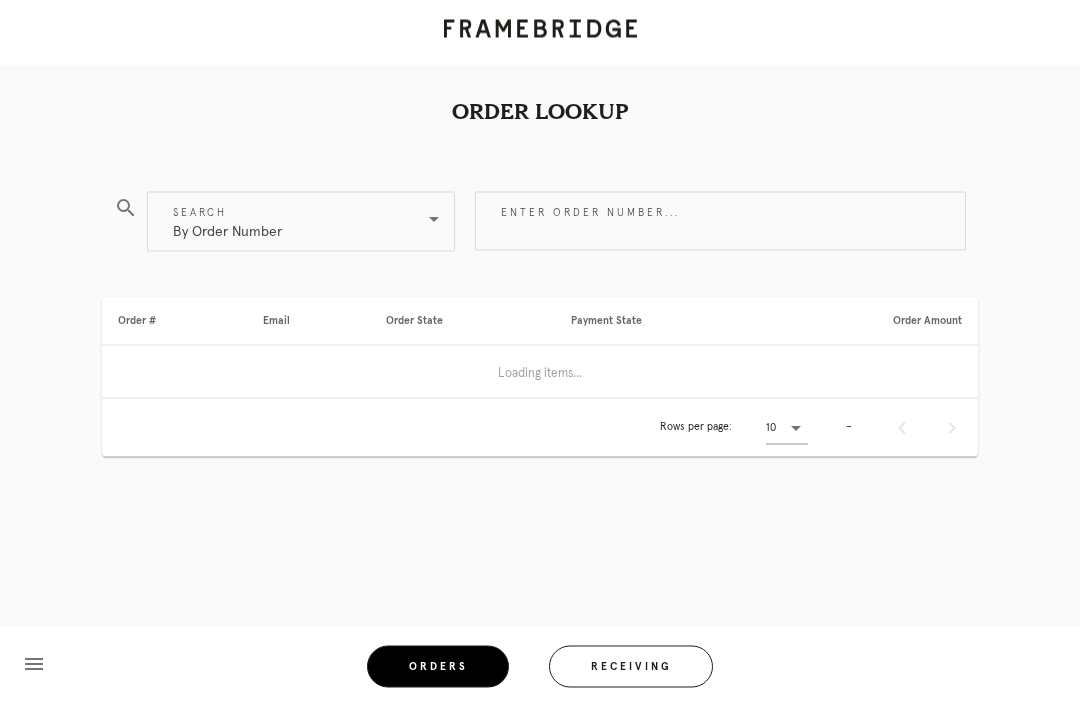 scroll, scrollTop: 0, scrollLeft: 0, axis: both 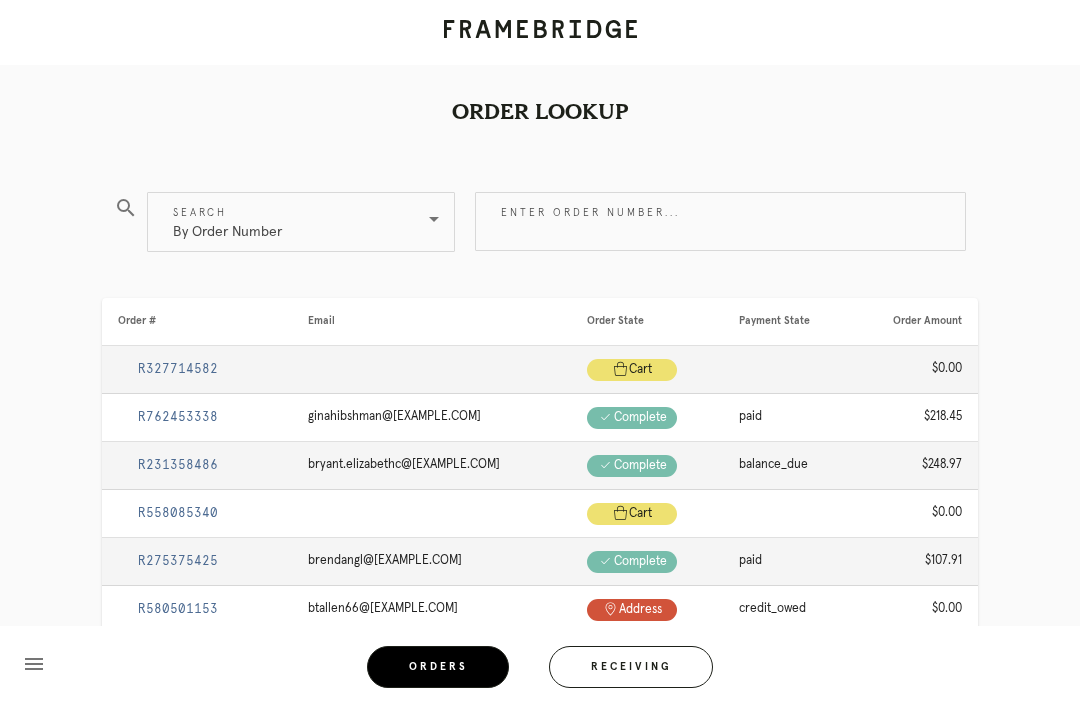 click on "Enter order number..." at bounding box center (720, 221) 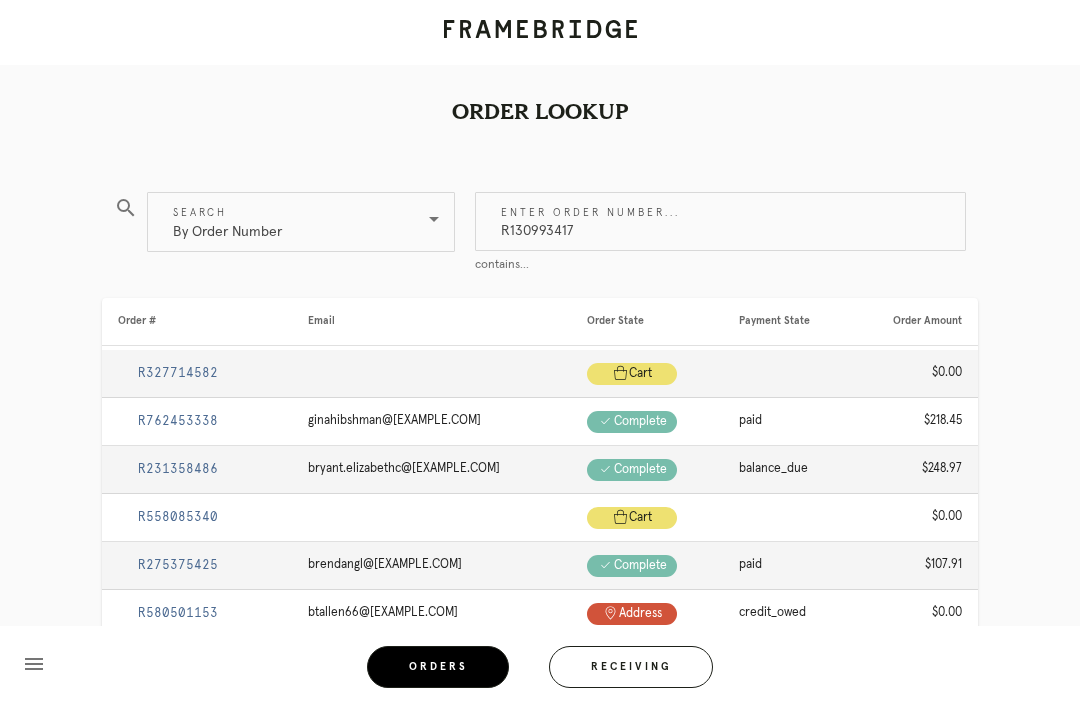 type on "R130993417" 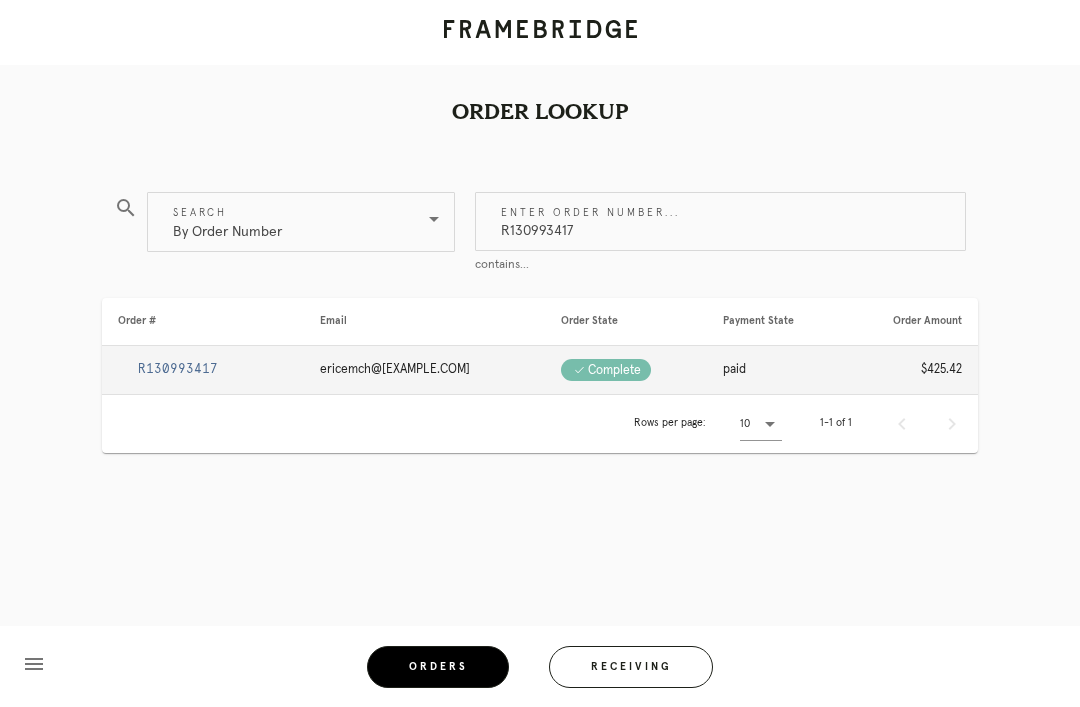 click on "R130993417" at bounding box center [178, 369] 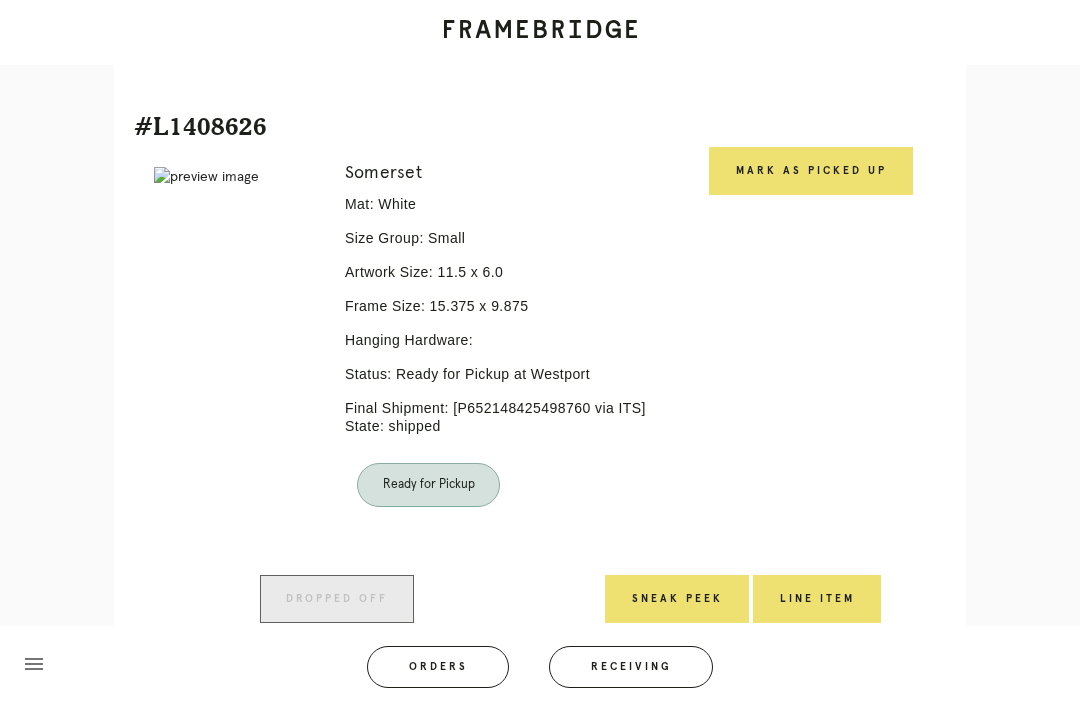 scroll, scrollTop: 1006, scrollLeft: 0, axis: vertical 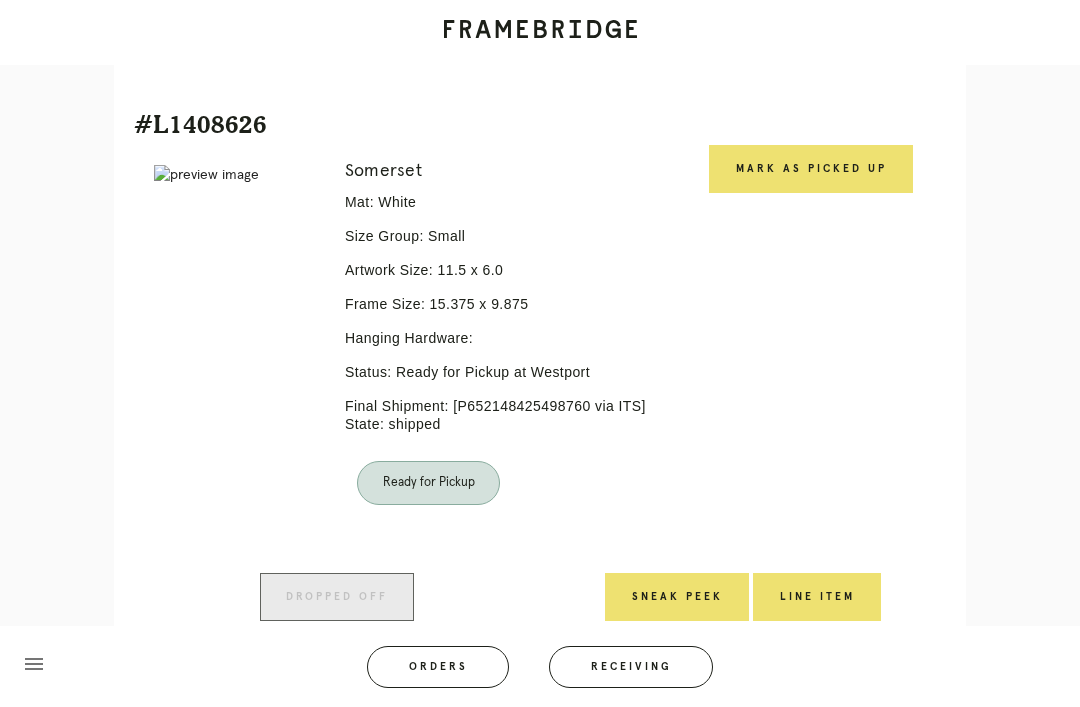 click on "Mark as Picked Up" at bounding box center [811, 169] 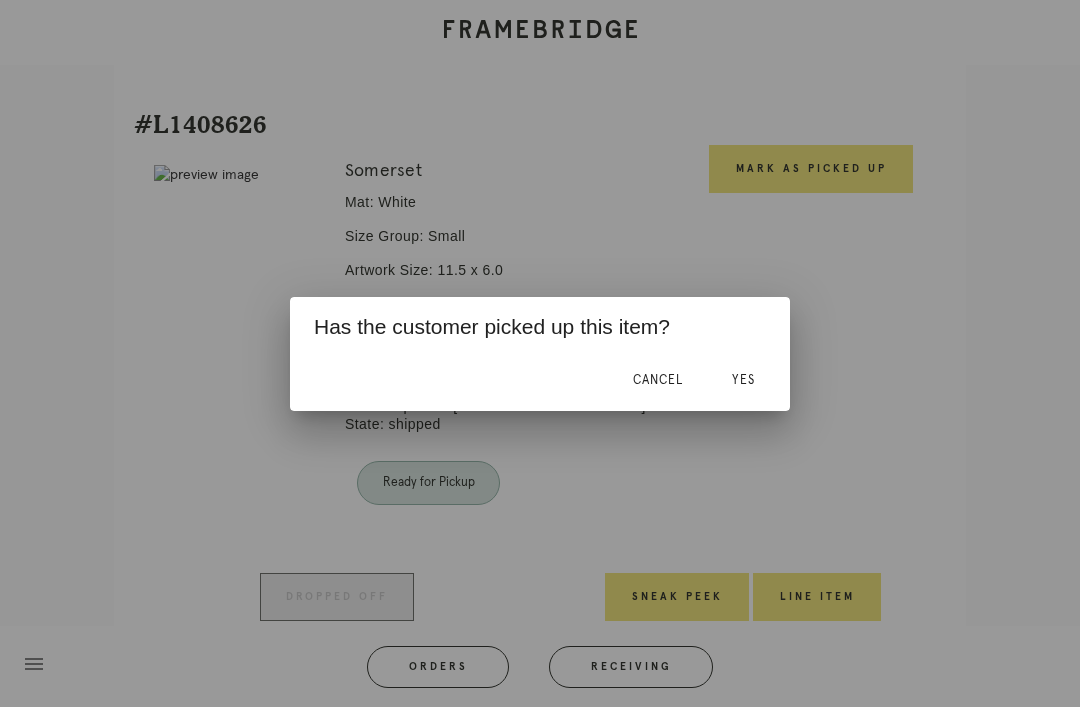 click on "Yes" at bounding box center [743, 381] 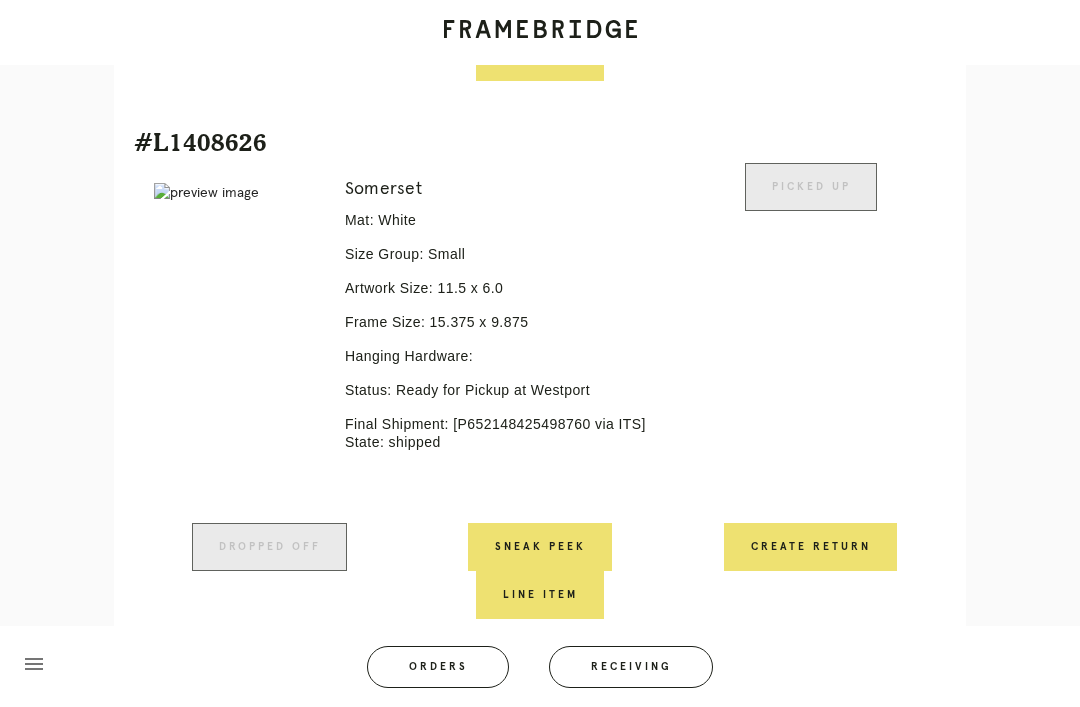 click on "Orders" at bounding box center (438, 667) 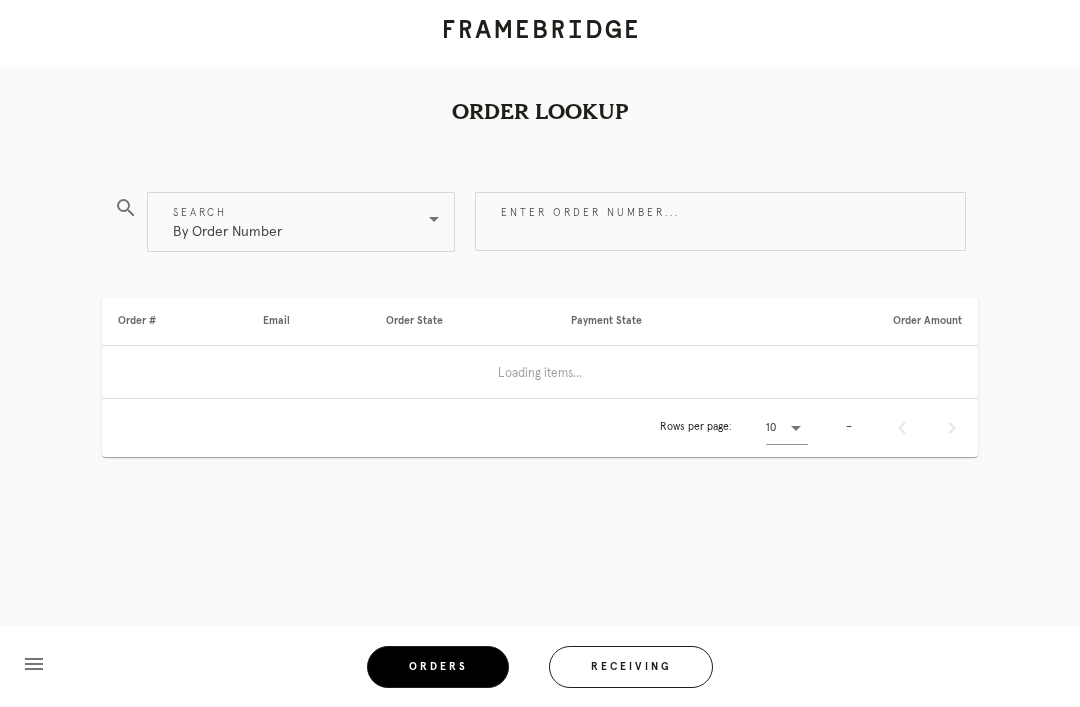 scroll, scrollTop: 0, scrollLeft: 0, axis: both 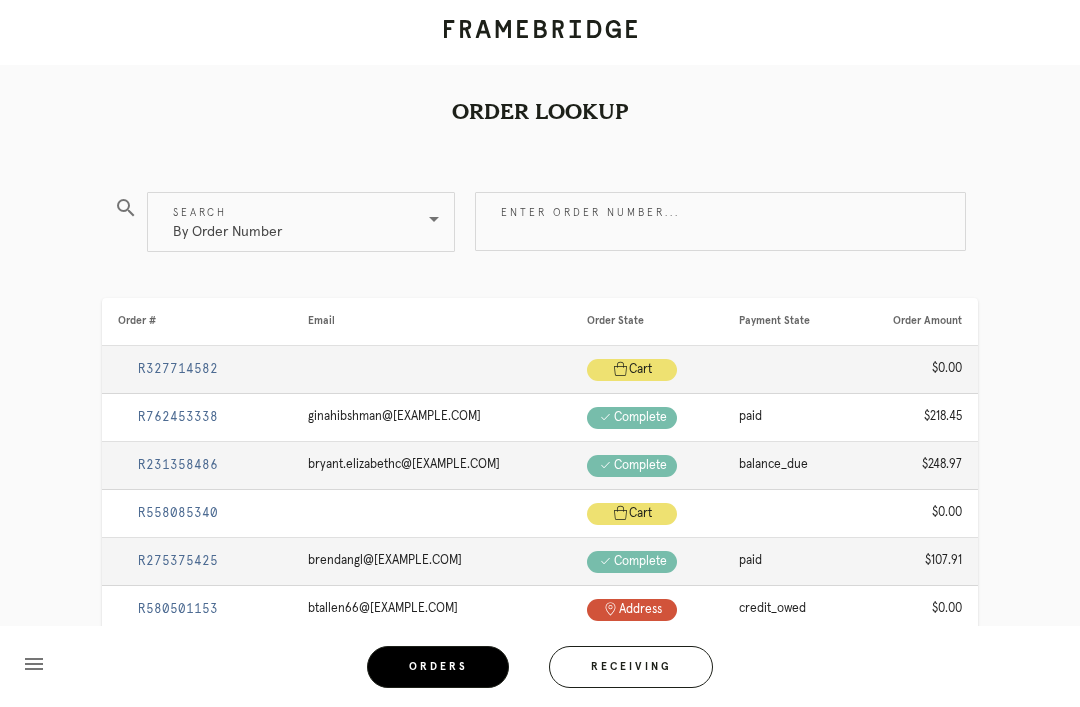 click on "Enter order number..." at bounding box center [720, 221] 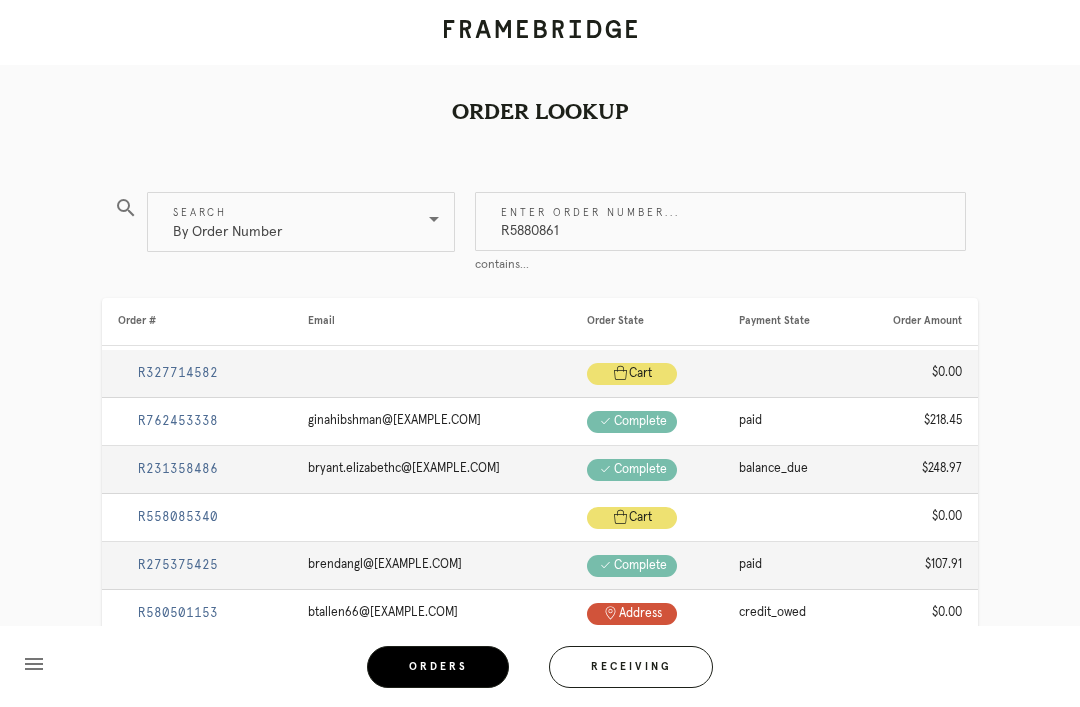 type on "R58808610" 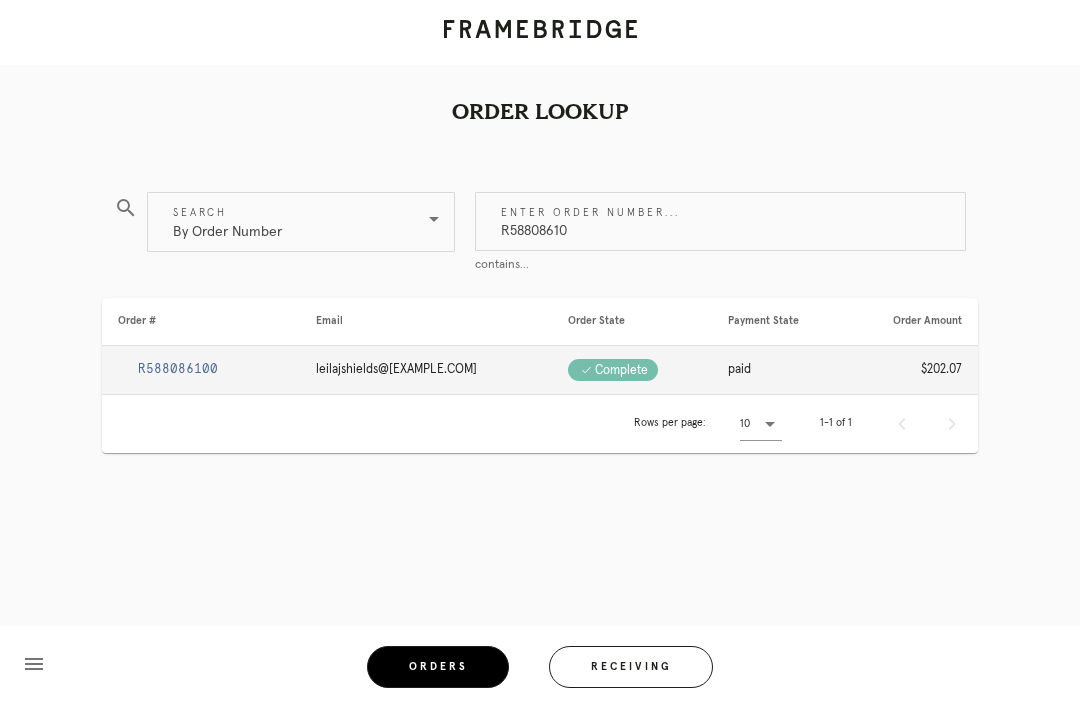 click on "R588086100" at bounding box center (178, 369) 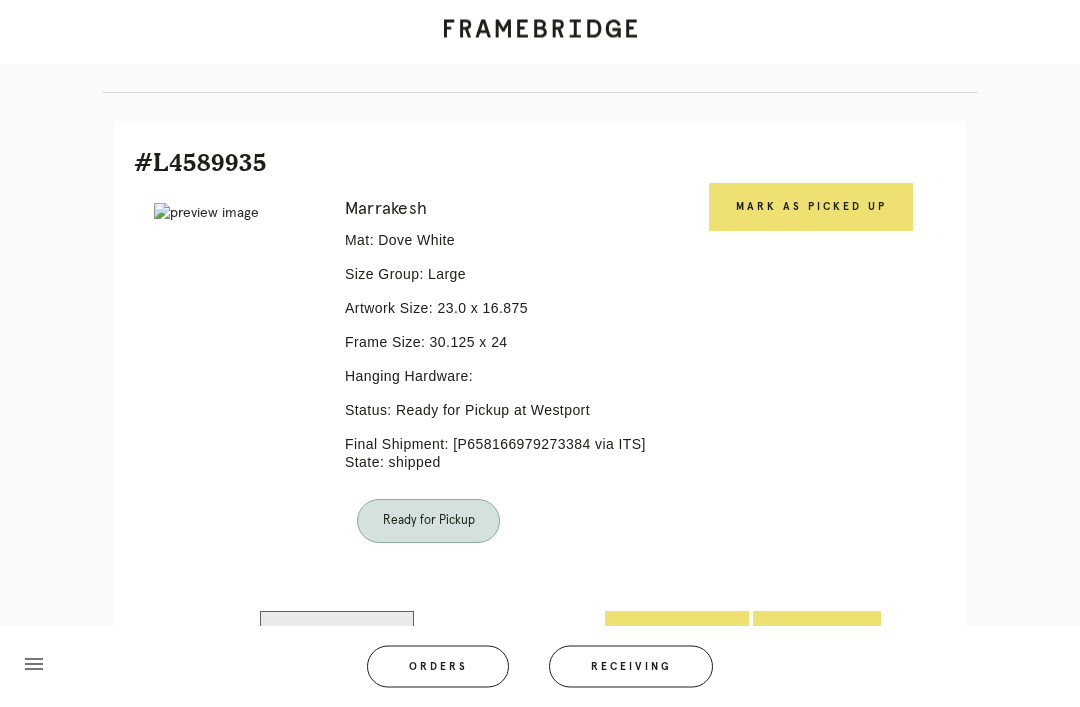 click on "Mark as Picked Up" at bounding box center [811, 208] 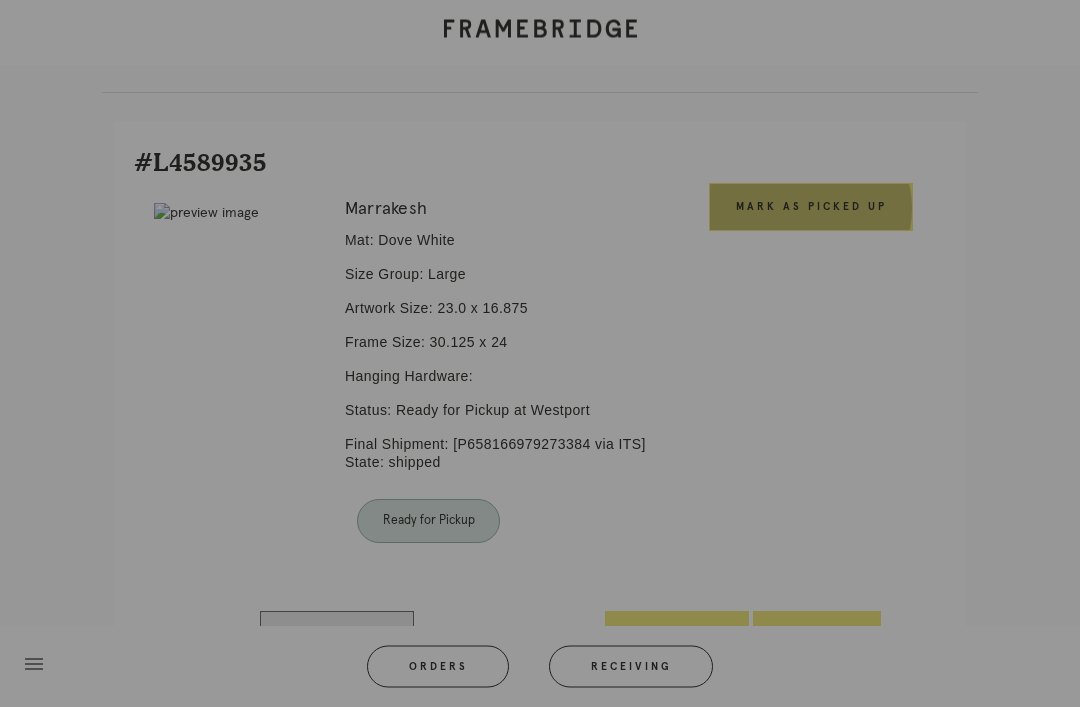 scroll, scrollTop: 412, scrollLeft: 0, axis: vertical 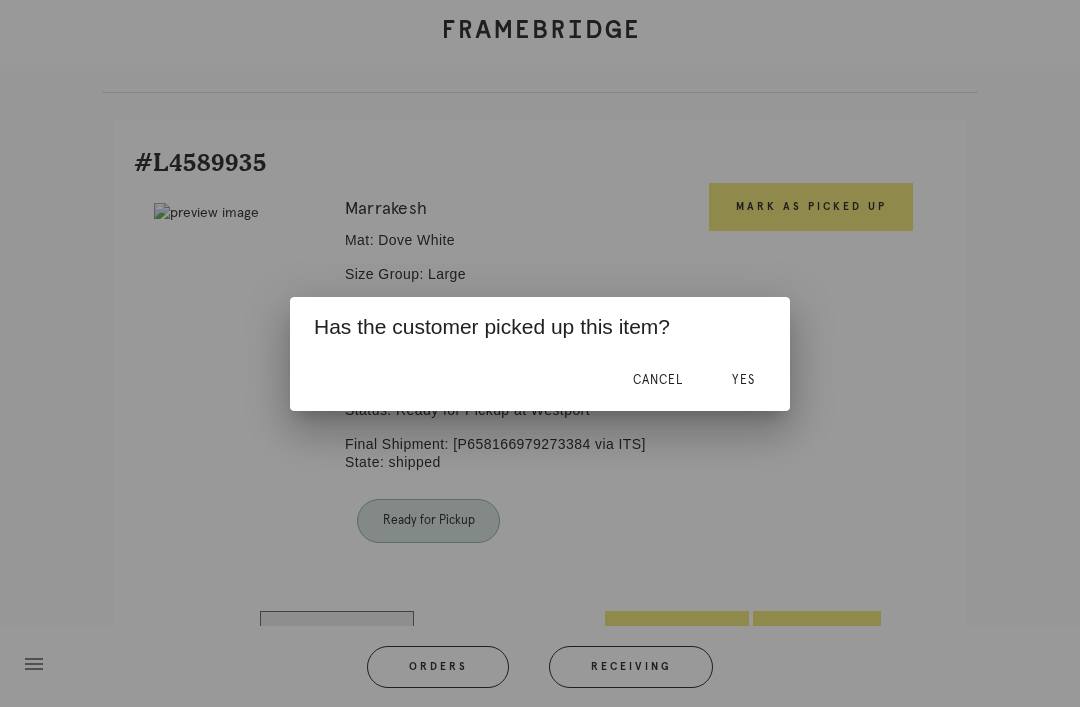 click on "Yes" at bounding box center [743, 380] 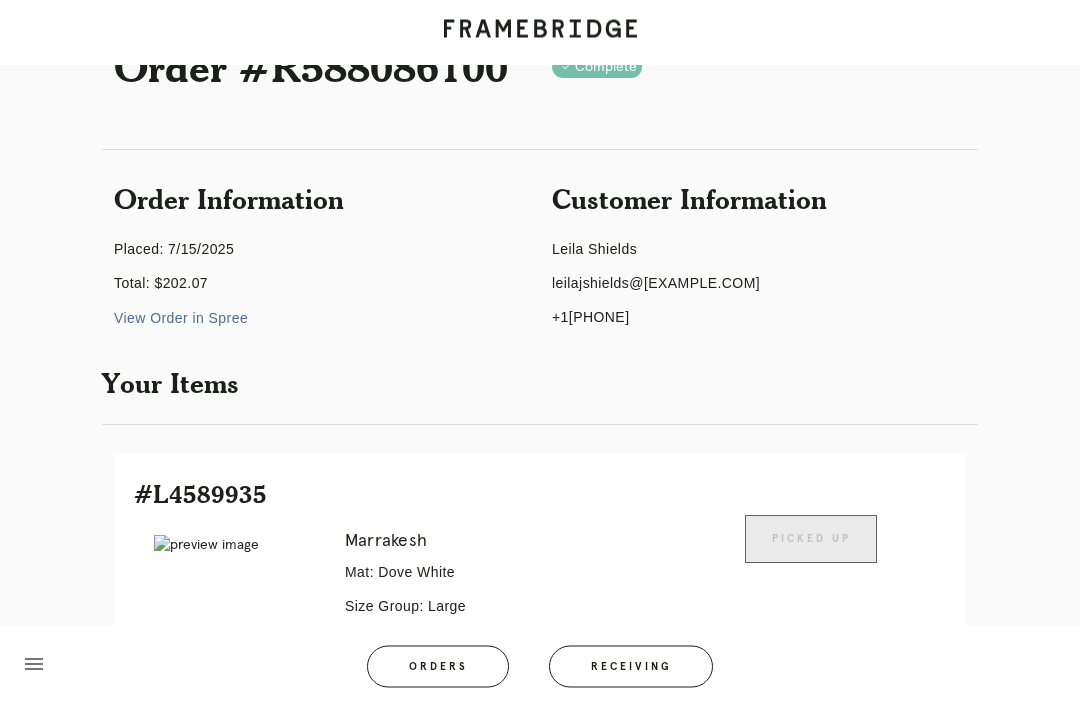 scroll, scrollTop: 89, scrollLeft: 0, axis: vertical 